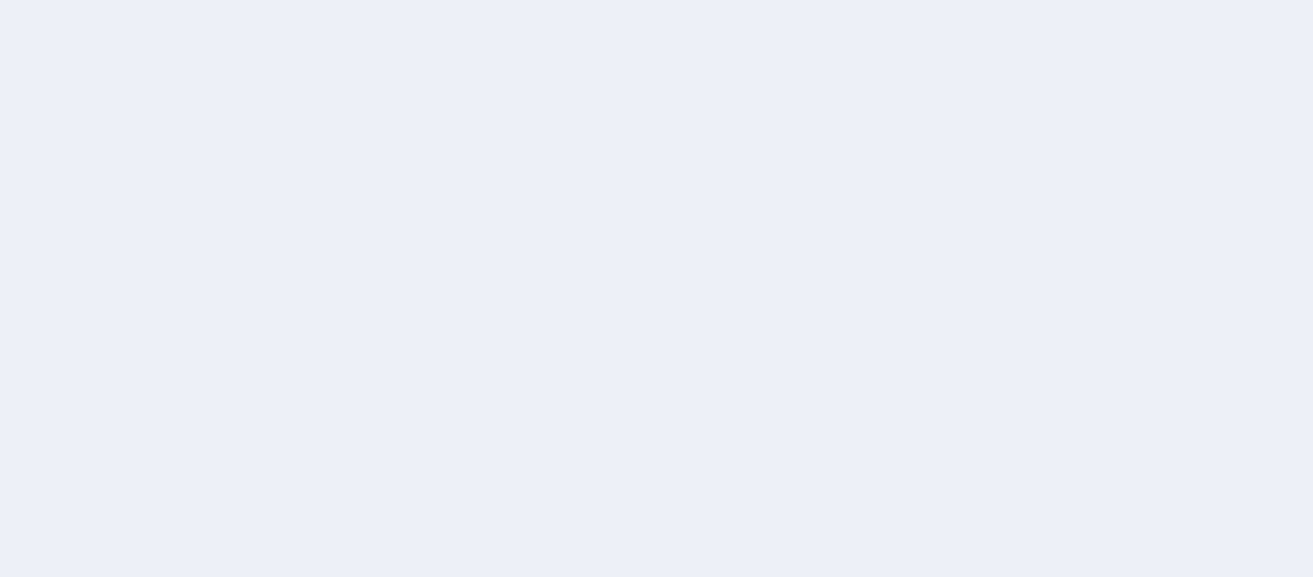 scroll, scrollTop: 0, scrollLeft: 0, axis: both 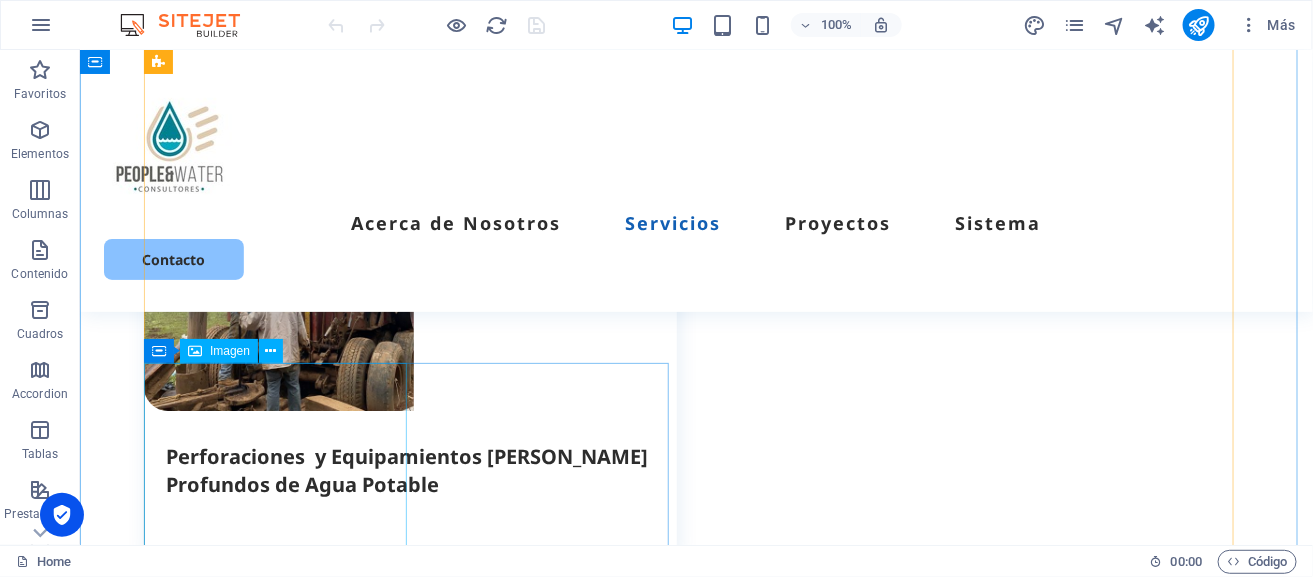 click at bounding box center [409, 2060] 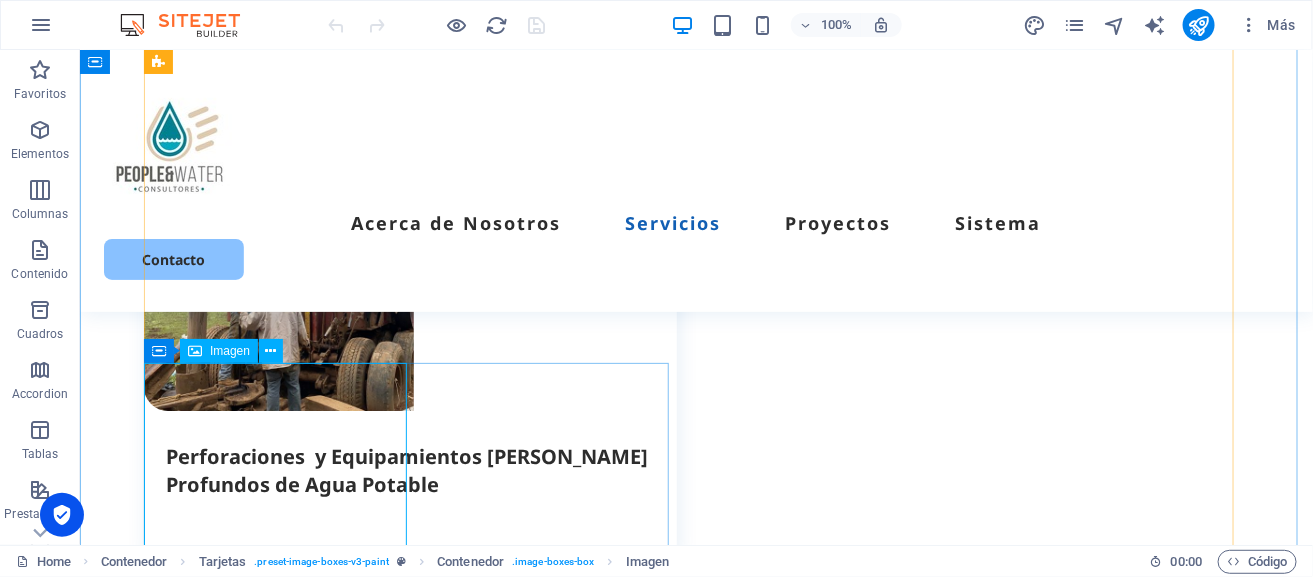 scroll, scrollTop: 2400, scrollLeft: 0, axis: vertical 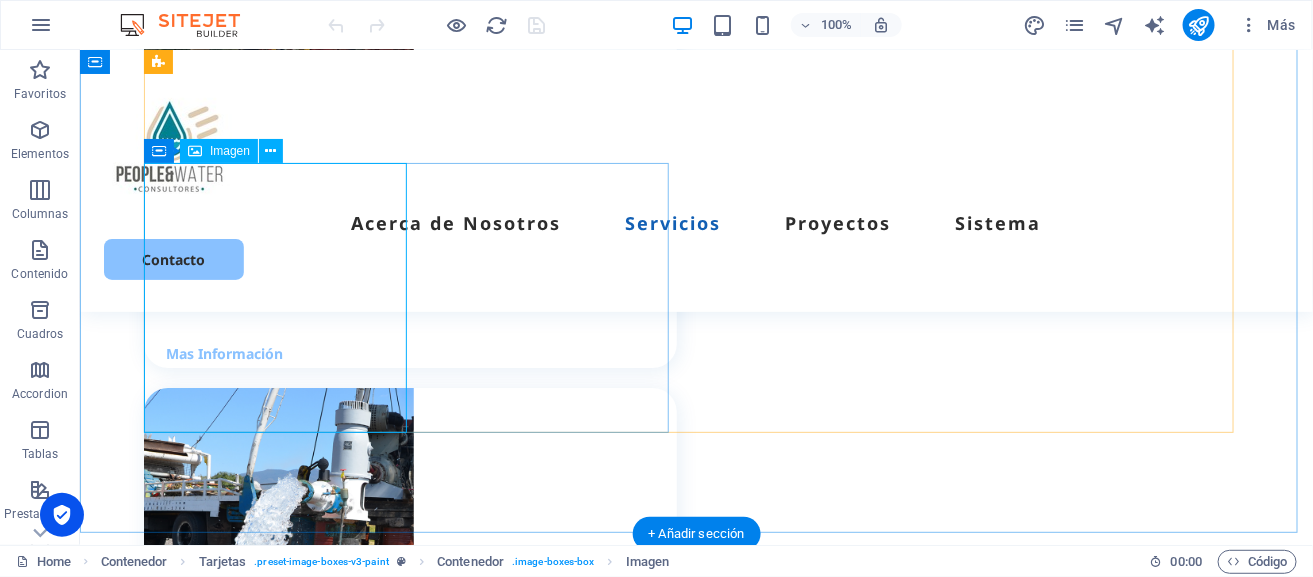 click at bounding box center (409, 1860) 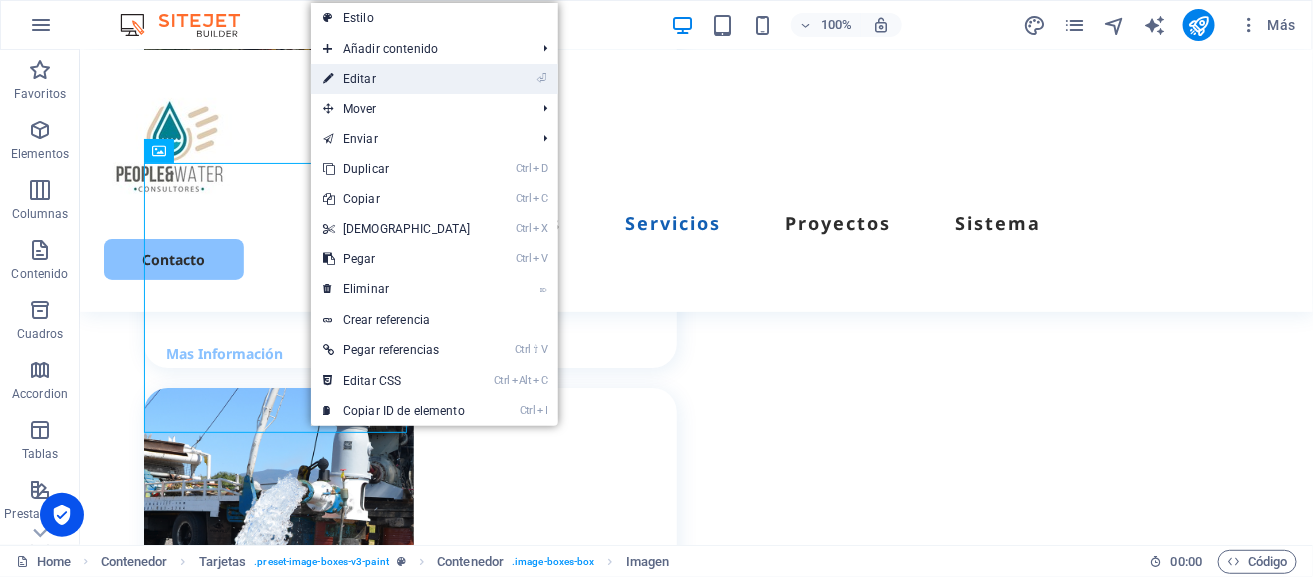click on "⏎  Editar" at bounding box center [397, 79] 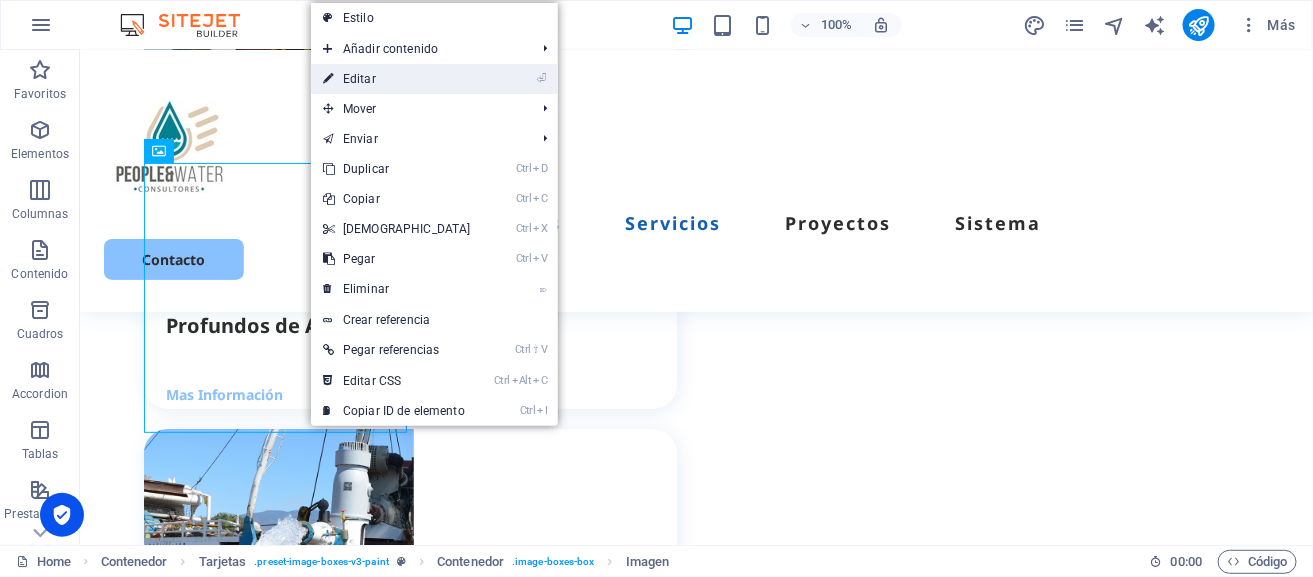 select on "px" 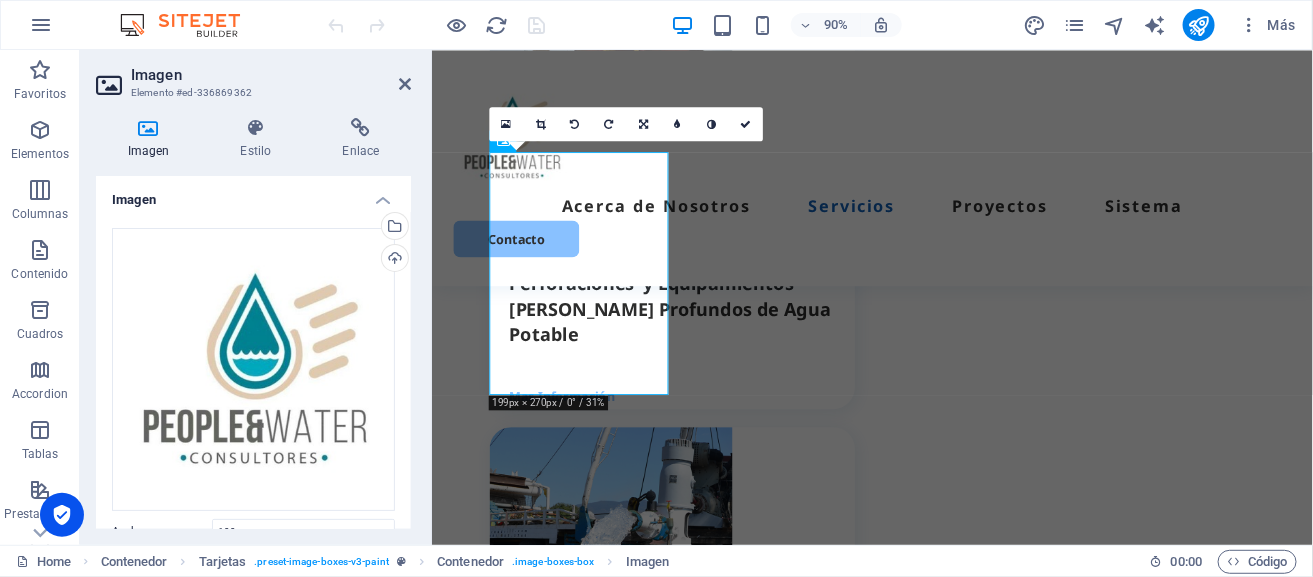 scroll, scrollTop: 2516, scrollLeft: 0, axis: vertical 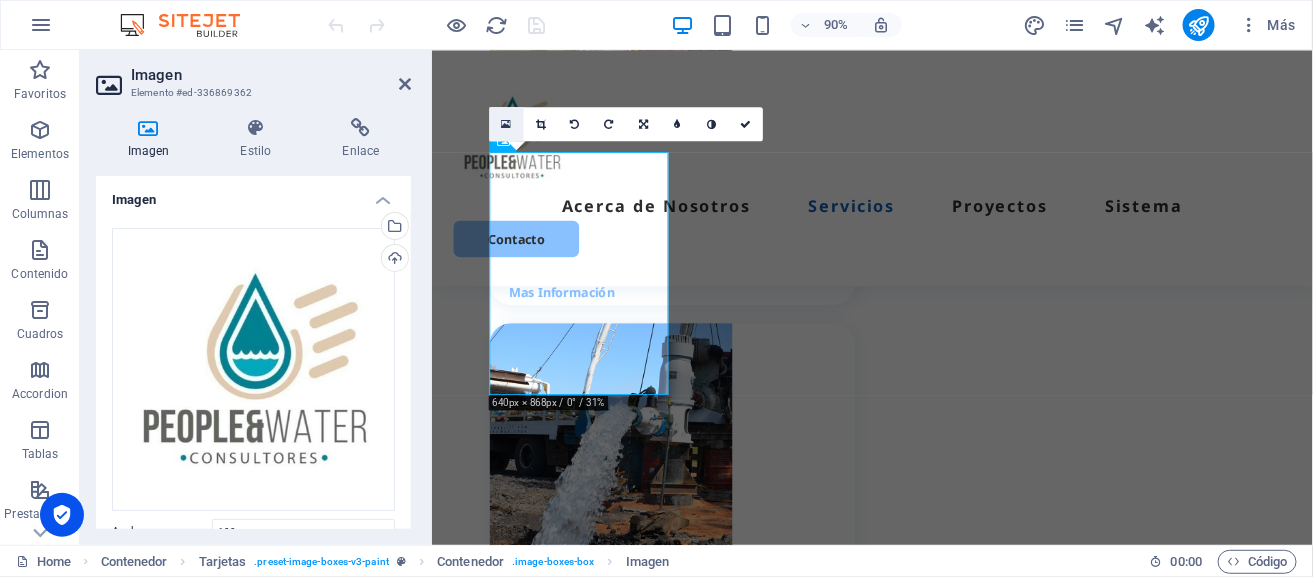 click at bounding box center (507, 123) 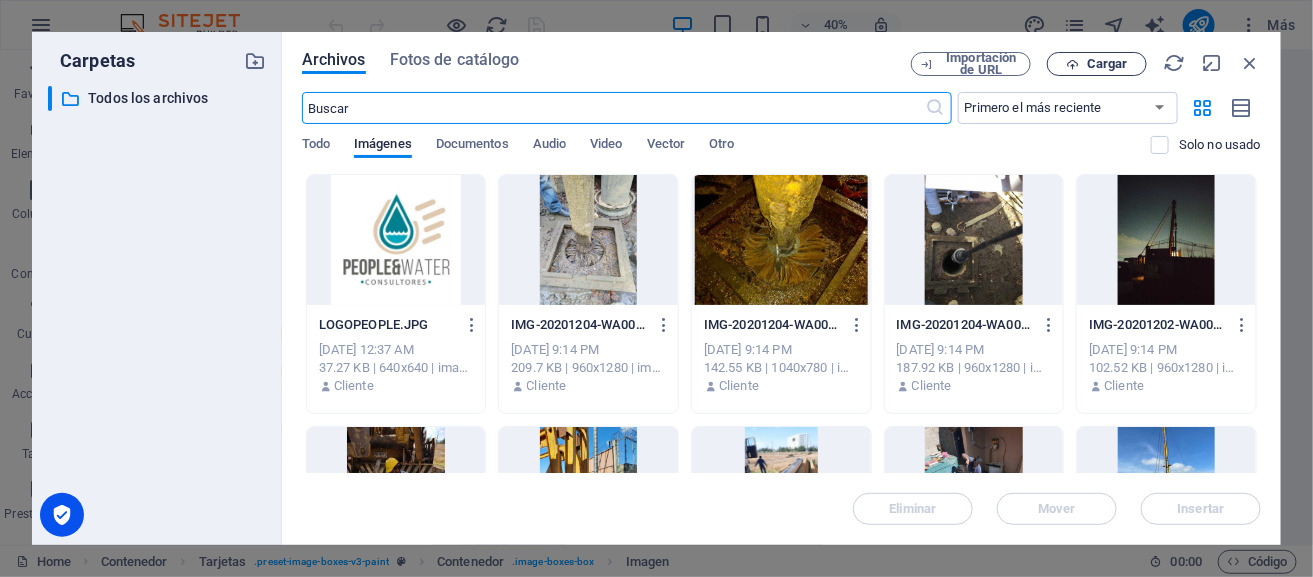 click on "Cargar" at bounding box center [1107, 64] 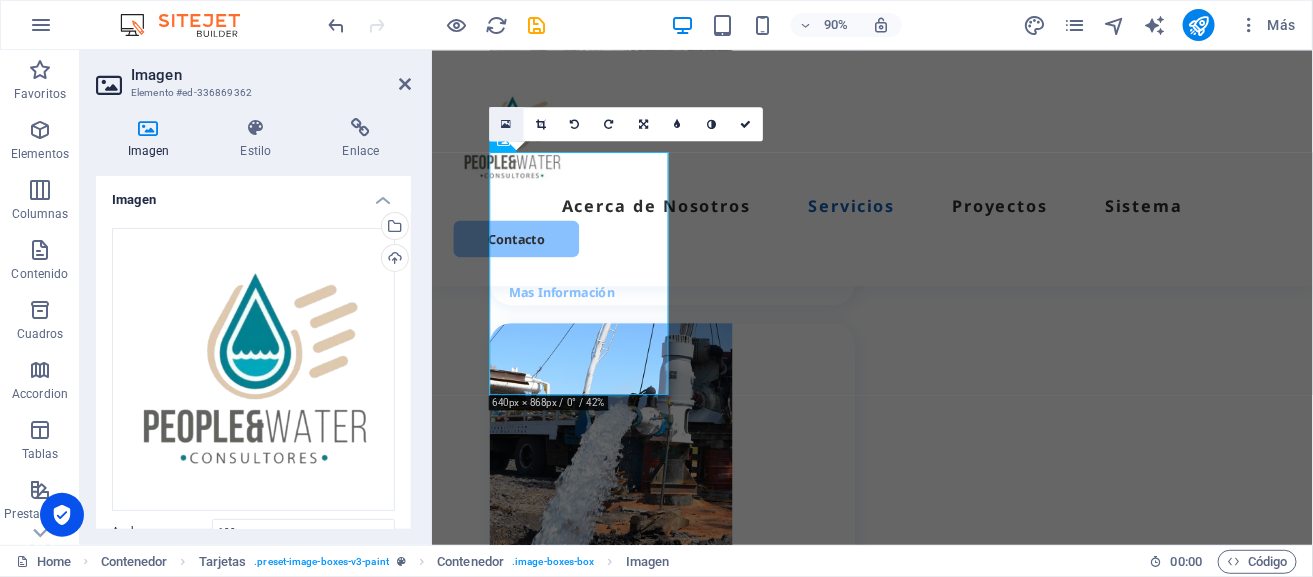 click at bounding box center (507, 123) 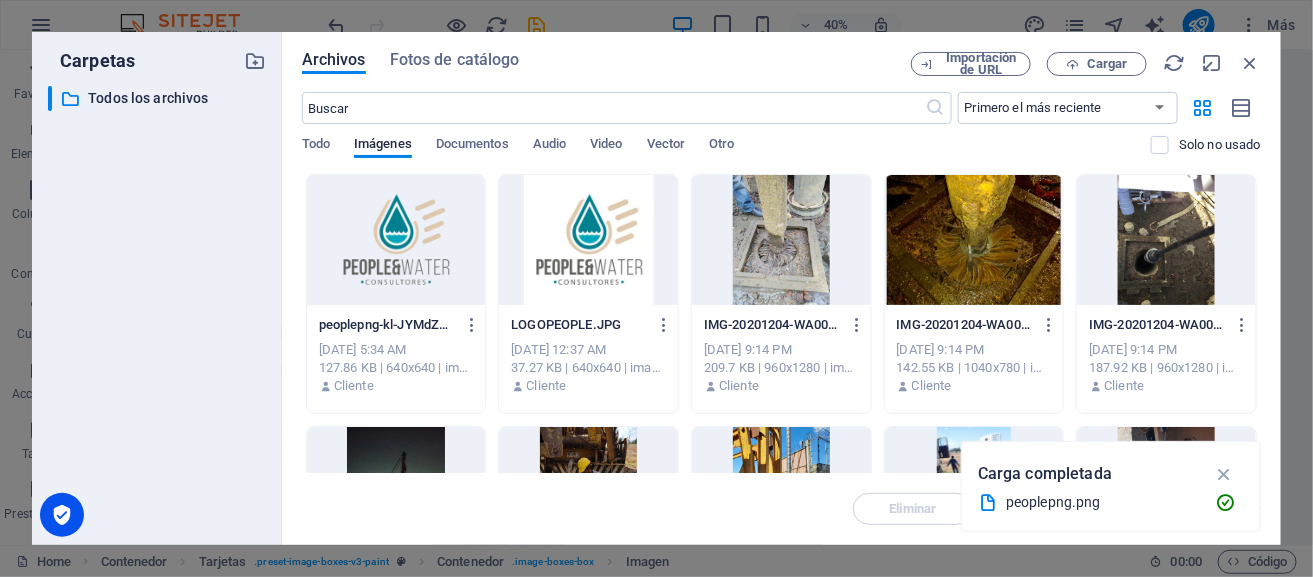 click at bounding box center [396, 240] 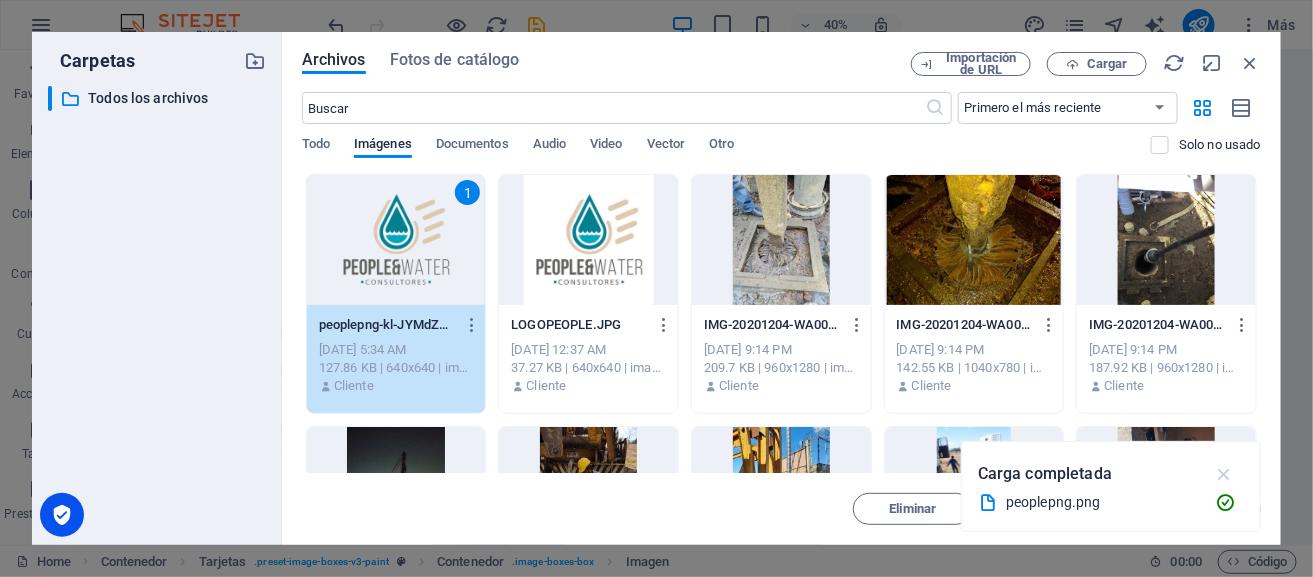 click at bounding box center (1224, 474) 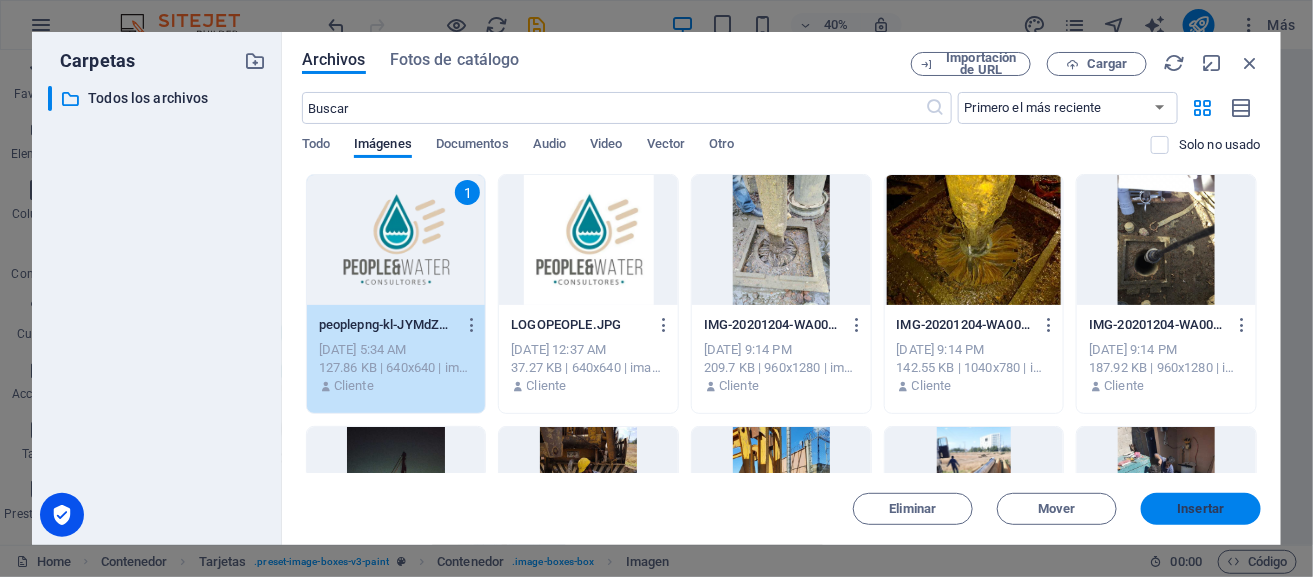 drag, startPoint x: 1197, startPoint y: 506, endPoint x: 842, endPoint y: 505, distance: 355.0014 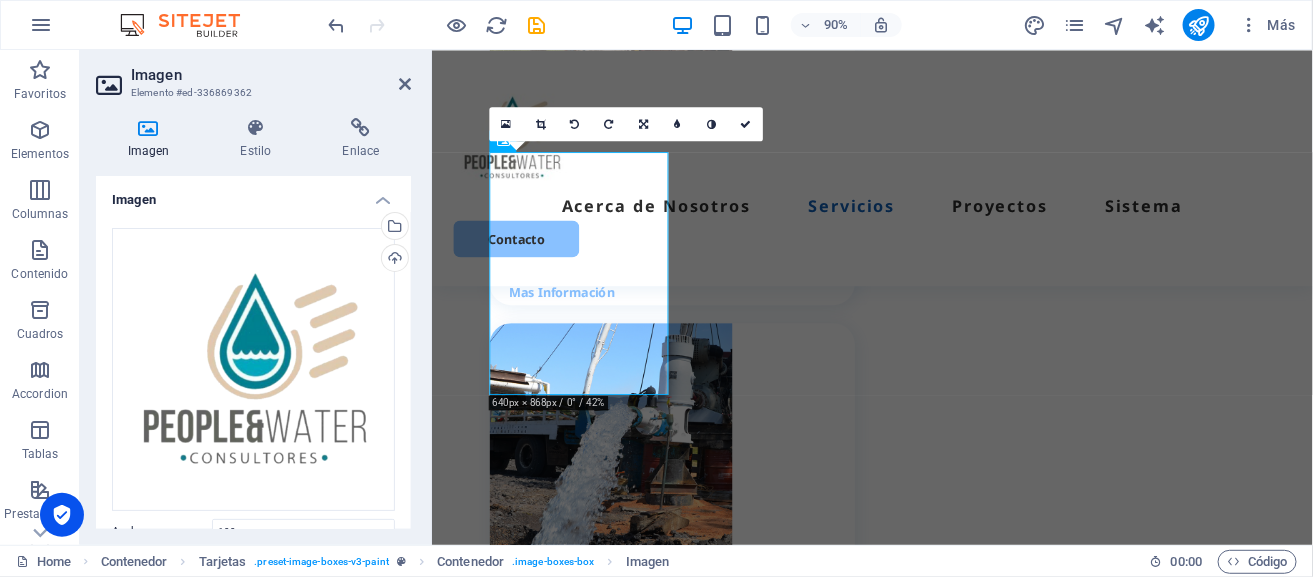click on "Imagen" at bounding box center [271, 75] 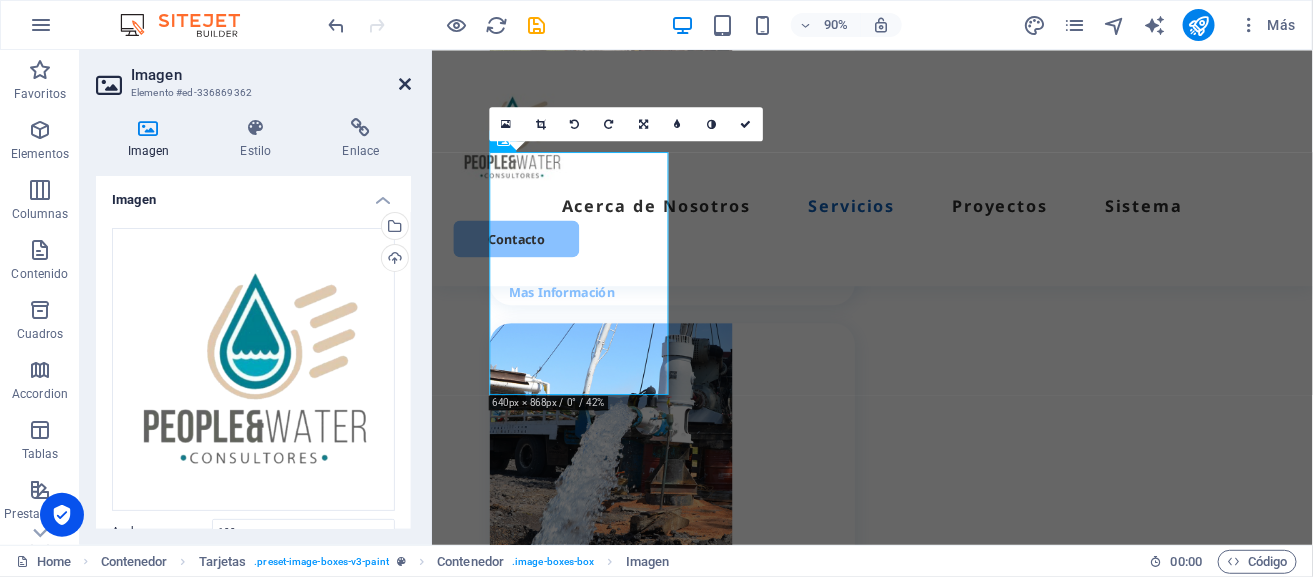 click at bounding box center (405, 84) 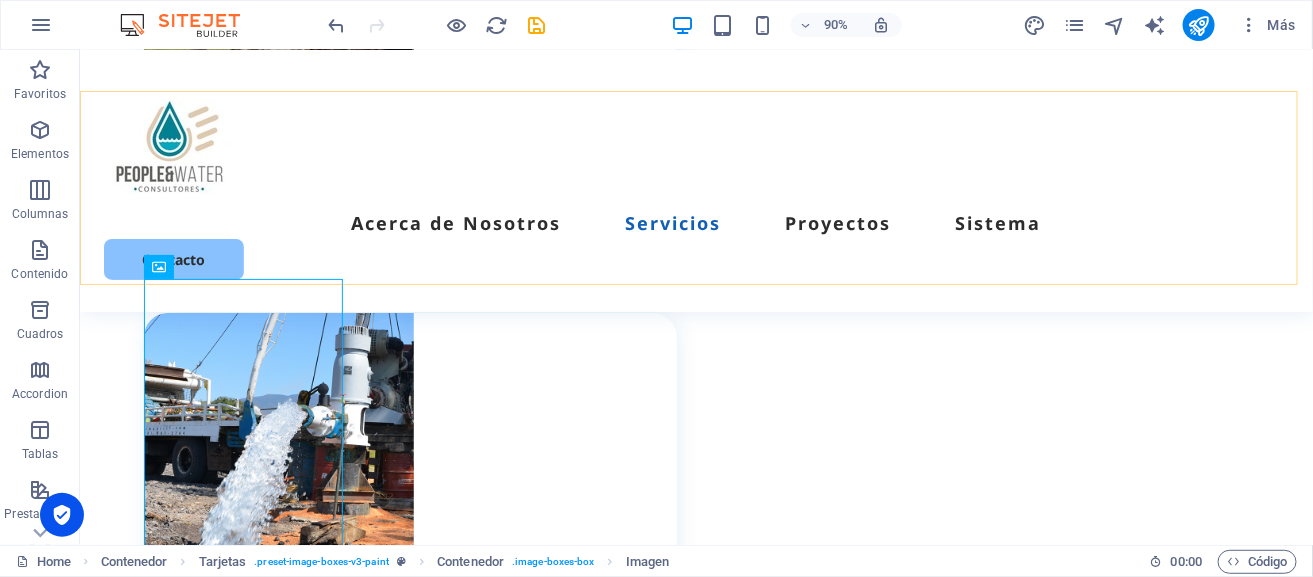 scroll, scrollTop: 2400, scrollLeft: 0, axis: vertical 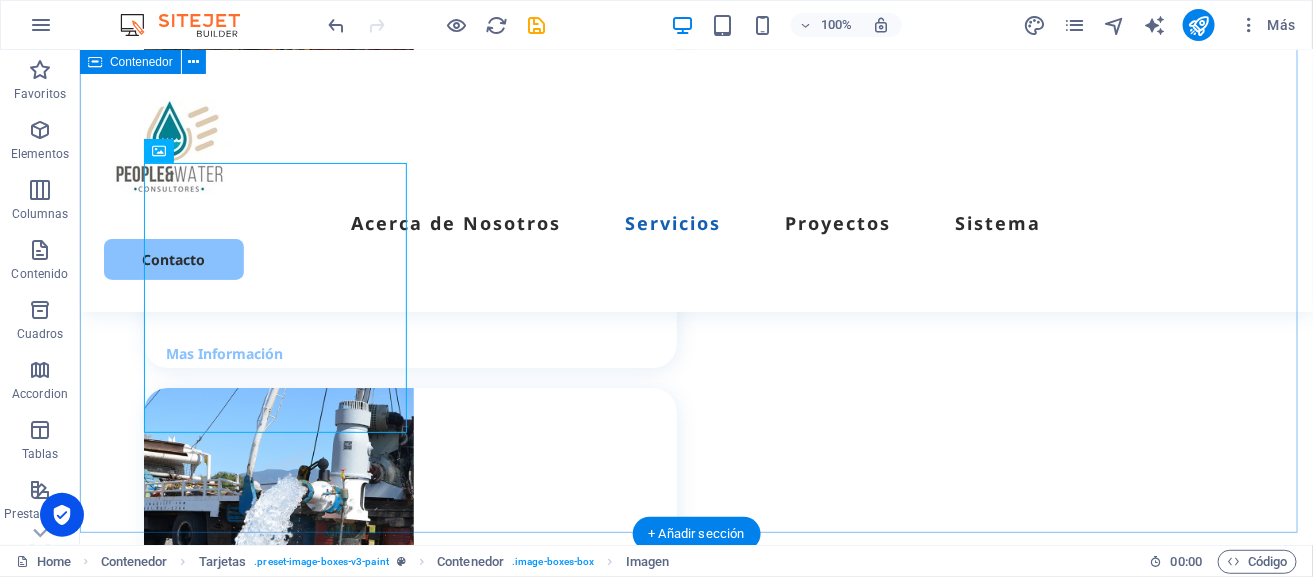 click on "Nuestros Servicios Estos son algunos de los servicios que realizamos Perforaciones  y Equipamientos de Pozos Profundos de Agua Potable Mas Información Trabajos de Aforo, mantenimiento, Limpieza de Pozos de Agua. Mas Información .fa-secondary{opacity:.4} Trabajos de Planta de Tratamiento y limpieza de la misma. Mas Información .fa-secondary{opacity:.4} Asesoría y adquisición de derechos de agua. Mas Información Gestión de Permisos, concesiones de pozos (Manantiales, zona Federal, etc.) Mas Información .fa-secondary{opacity:.4} Regularización de cobros ante CNA. Mas Información" at bounding box center [695, 1204] 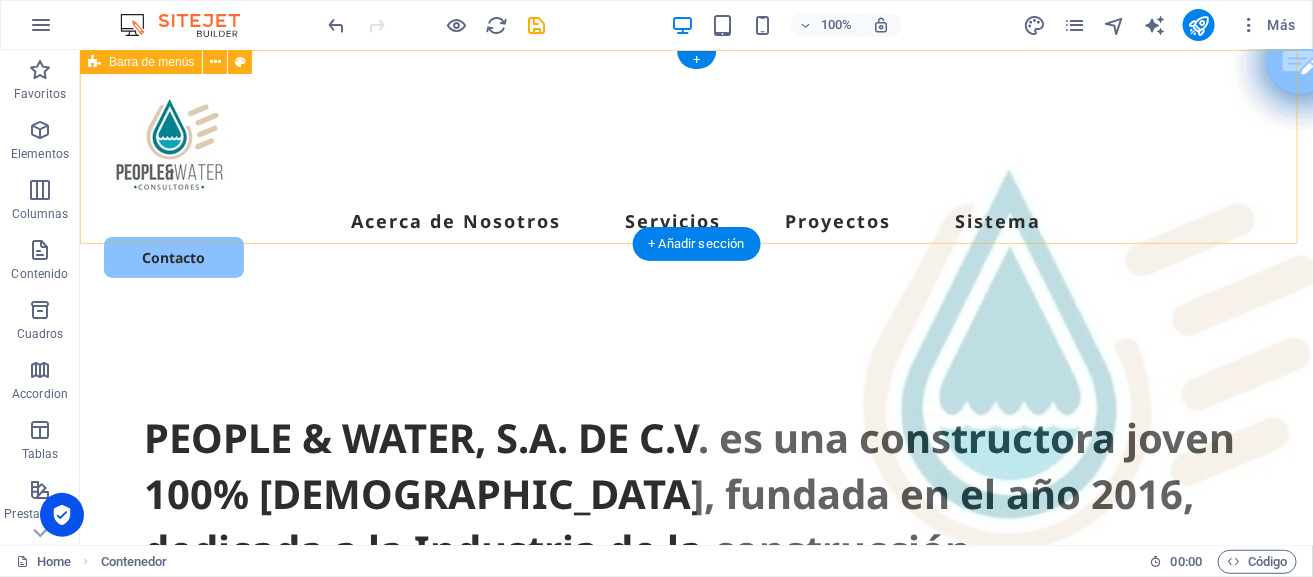 scroll, scrollTop: 0, scrollLeft: 0, axis: both 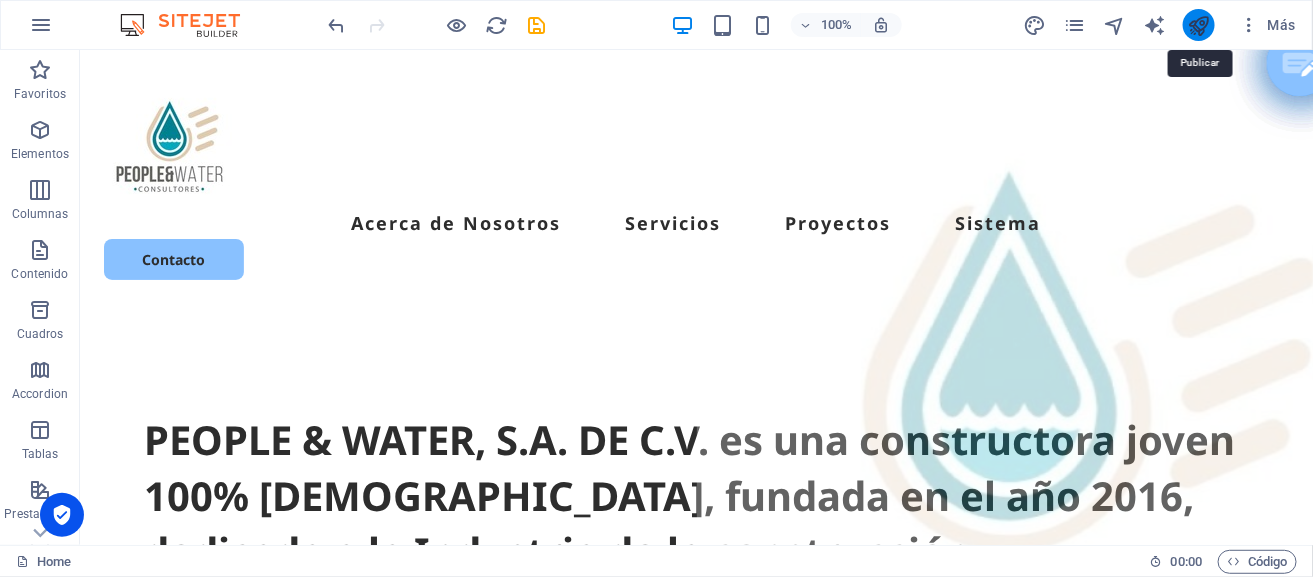 click at bounding box center (1199, 25) 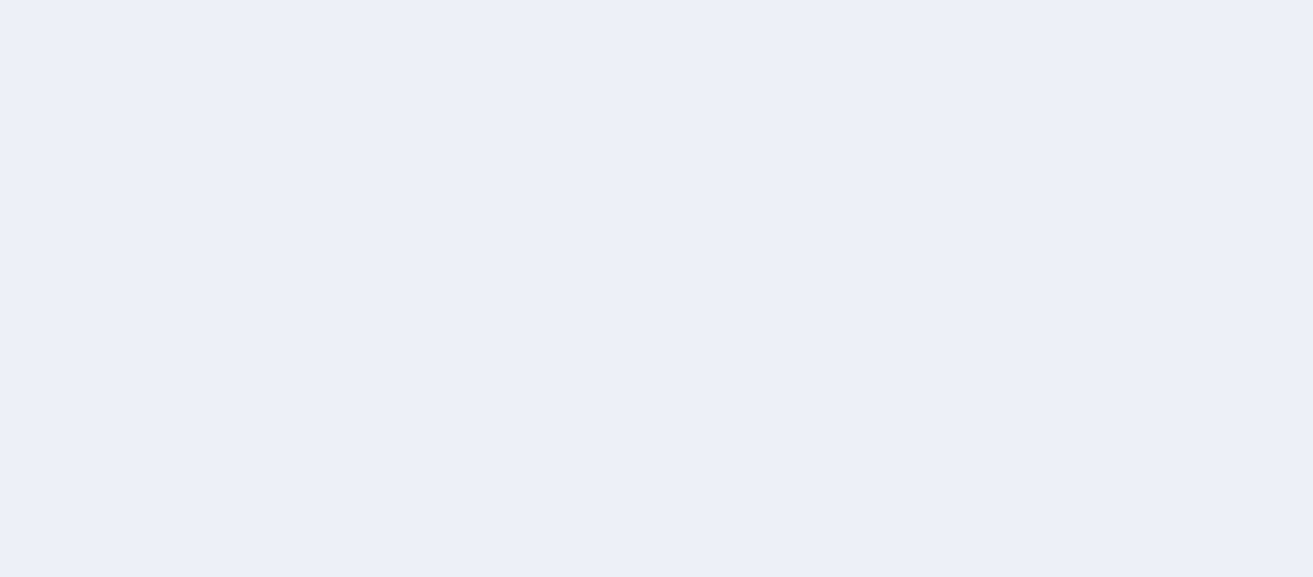 scroll, scrollTop: 0, scrollLeft: 0, axis: both 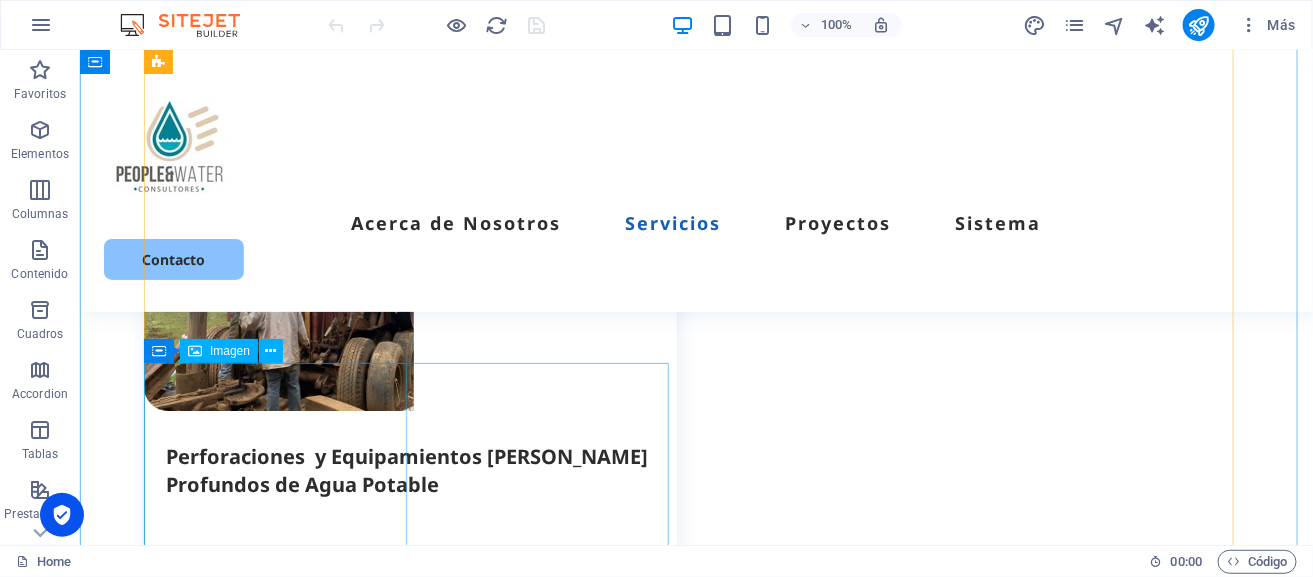 click at bounding box center (409, 2060) 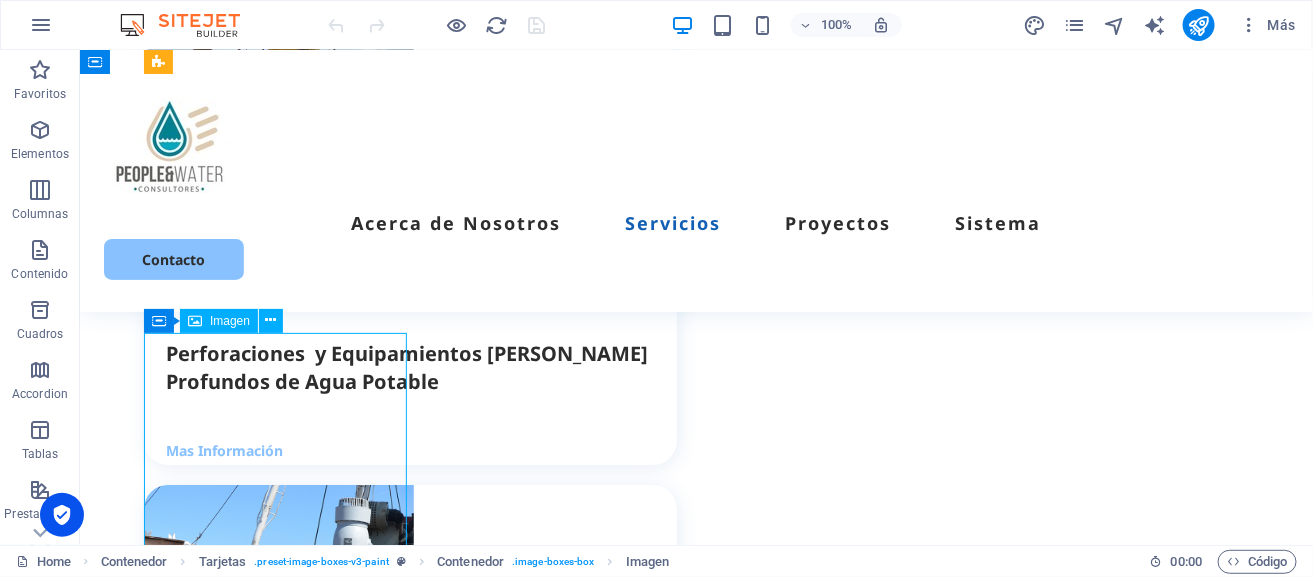 scroll, scrollTop: 2400, scrollLeft: 0, axis: vertical 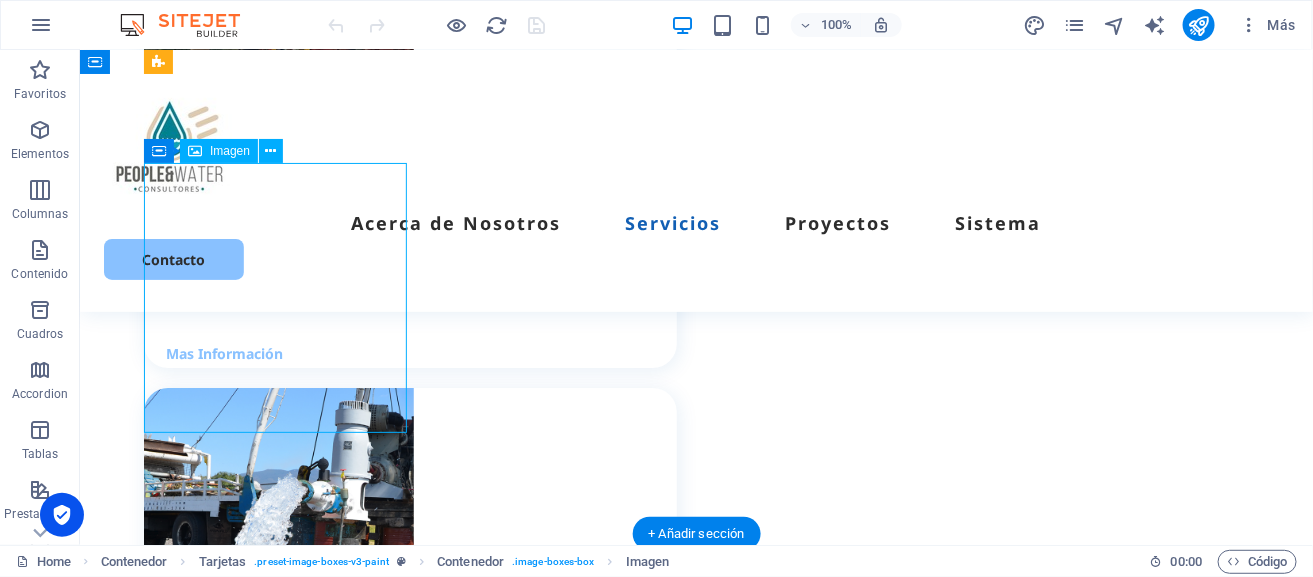 click at bounding box center [409, 1860] 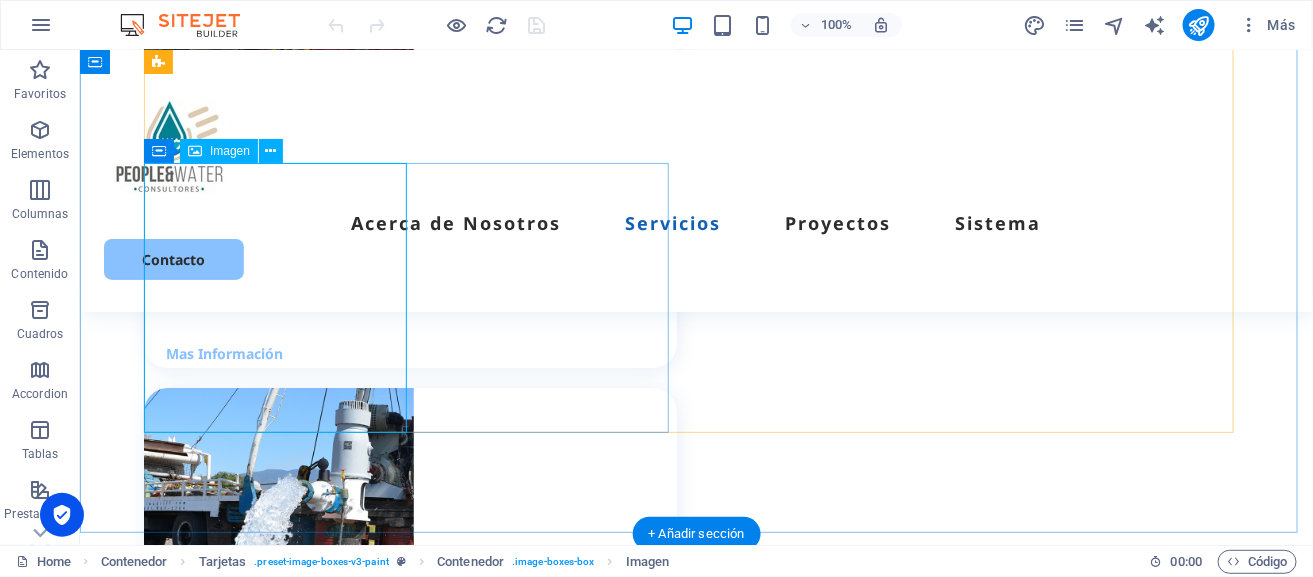 click at bounding box center (409, 1860) 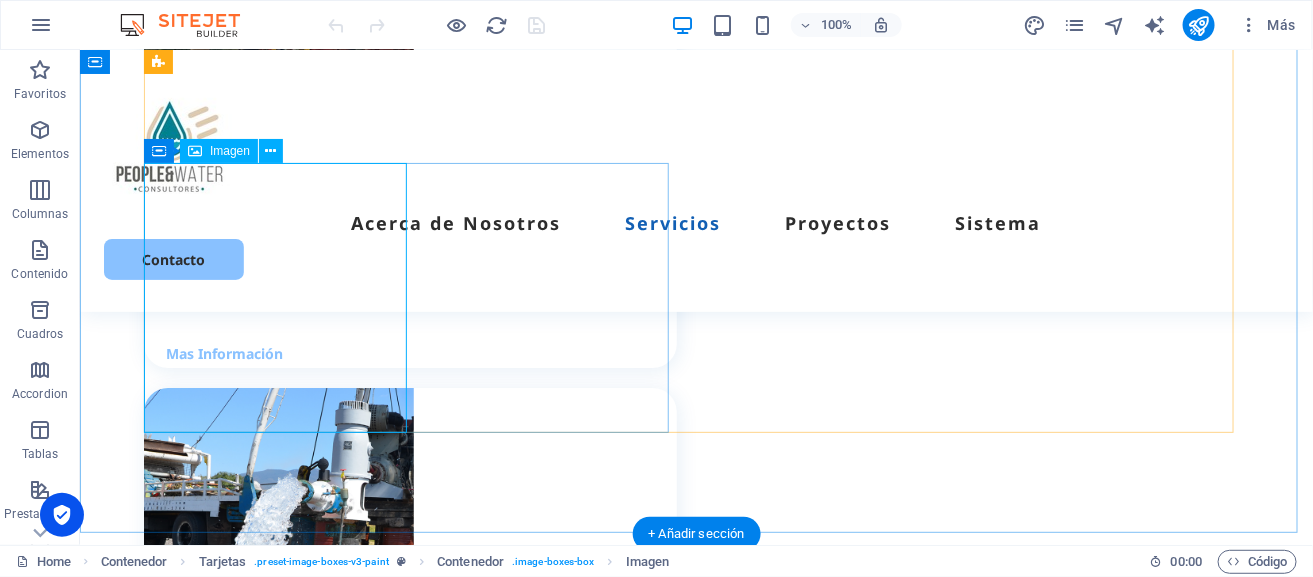click at bounding box center [409, 1860] 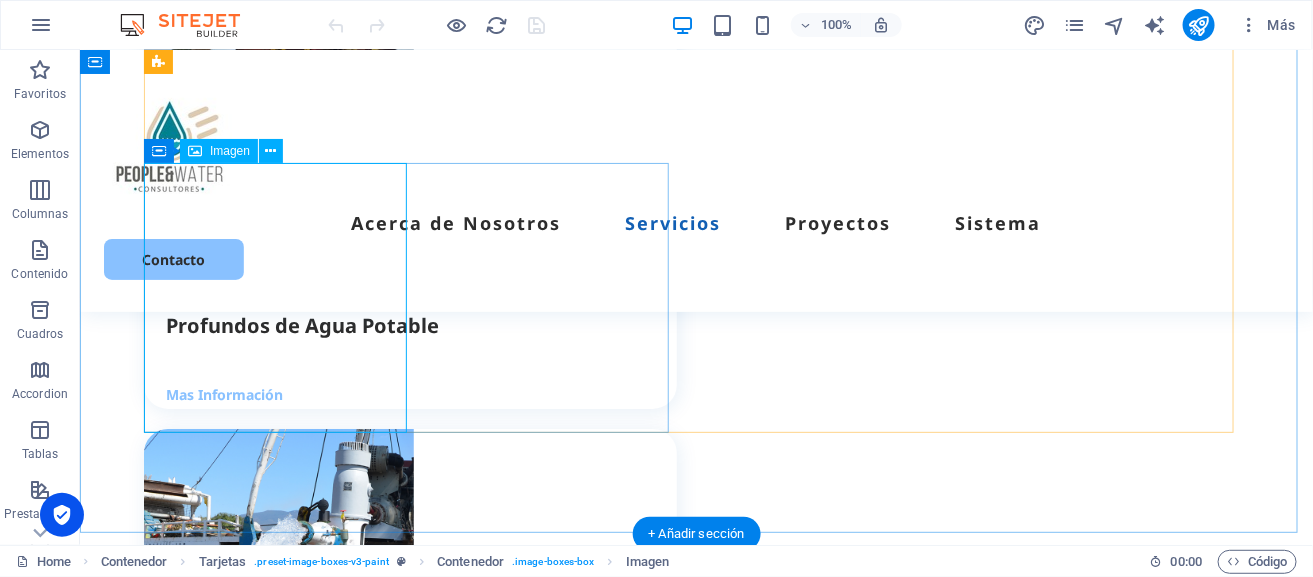 select on "px" 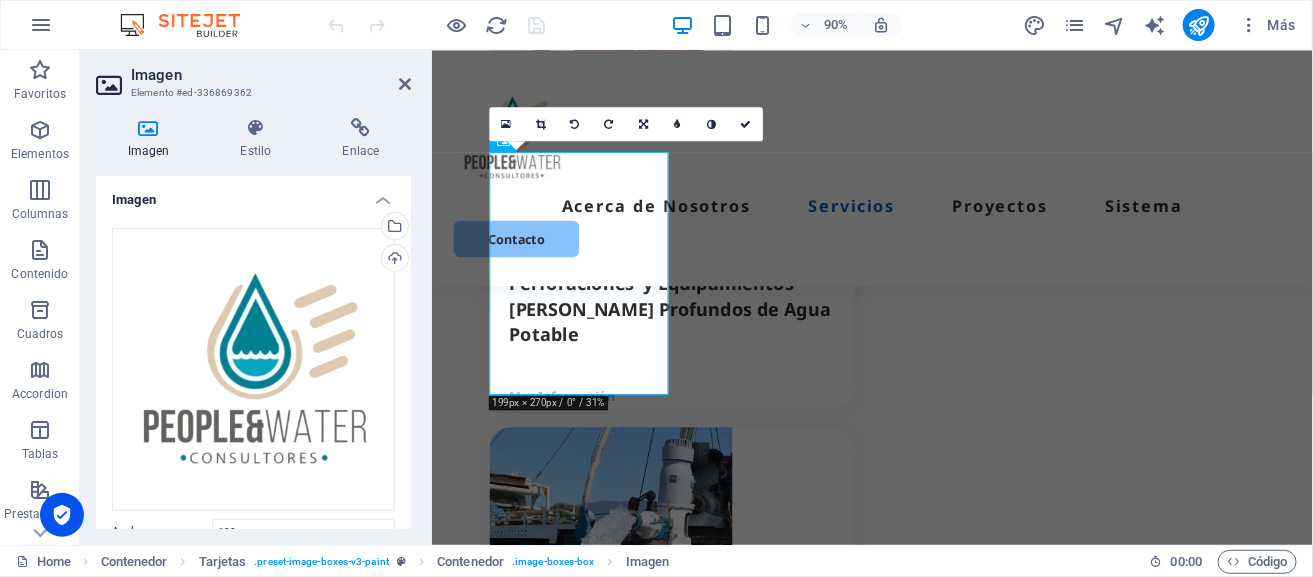 scroll, scrollTop: 2516, scrollLeft: 0, axis: vertical 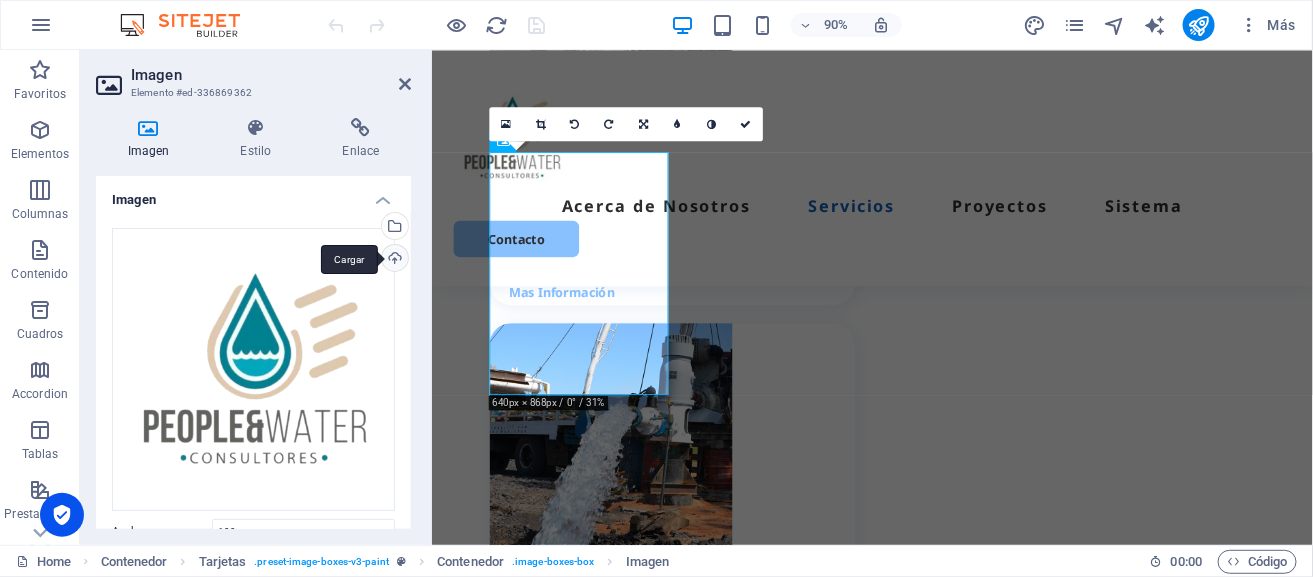 click on "Cargar" at bounding box center [393, 260] 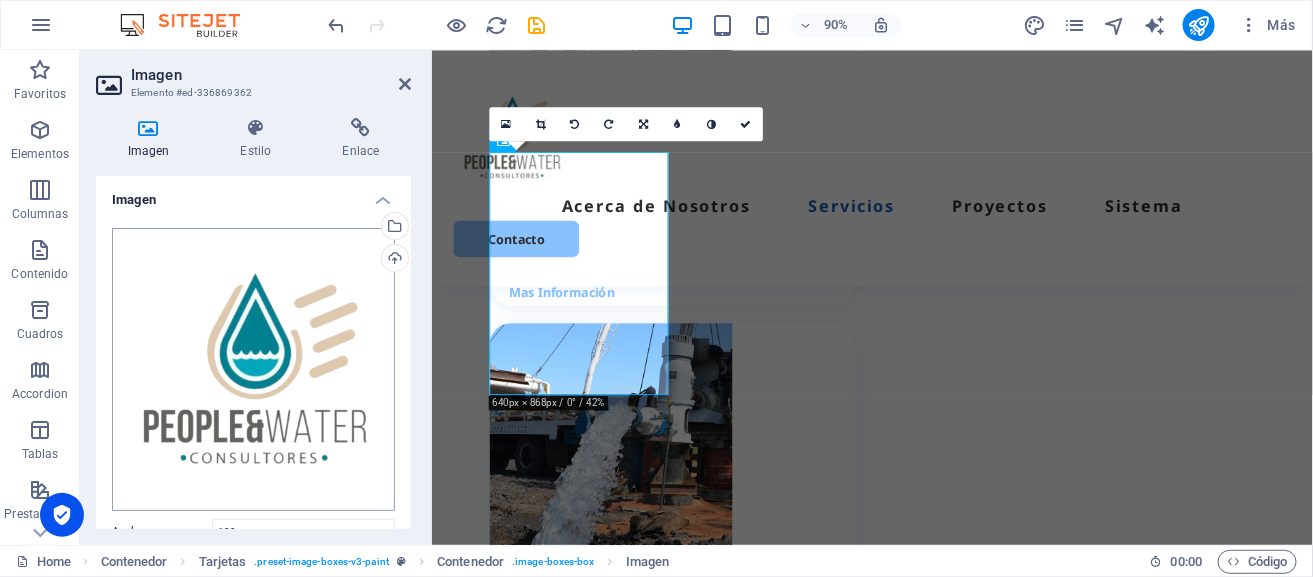 scroll, scrollTop: 0, scrollLeft: 0, axis: both 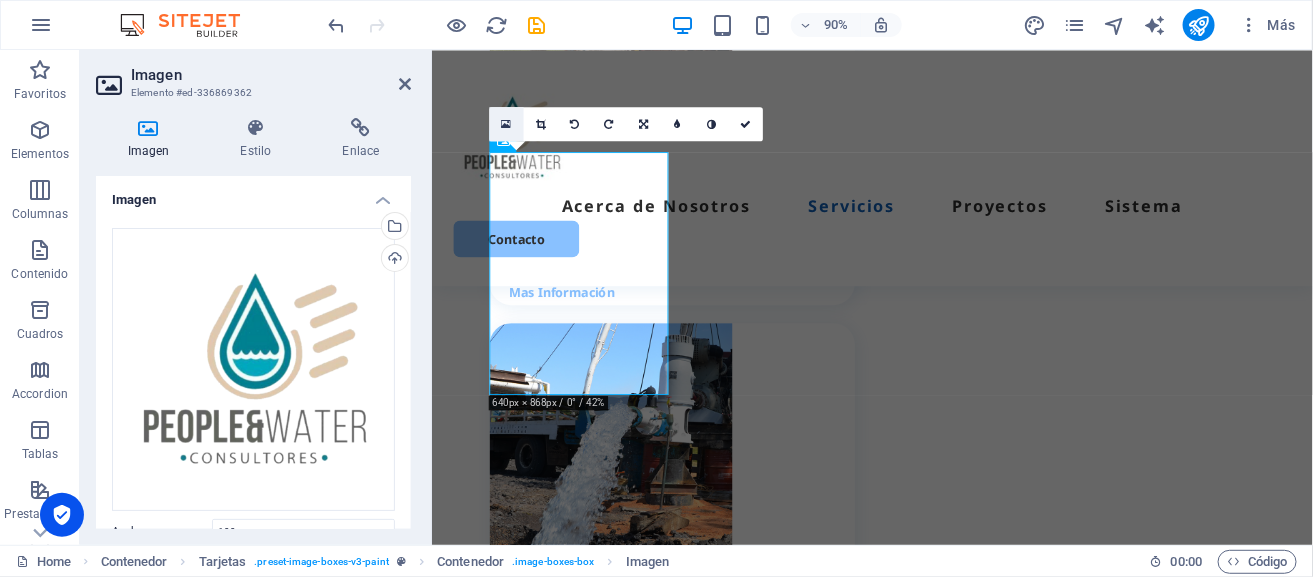 click at bounding box center (507, 123) 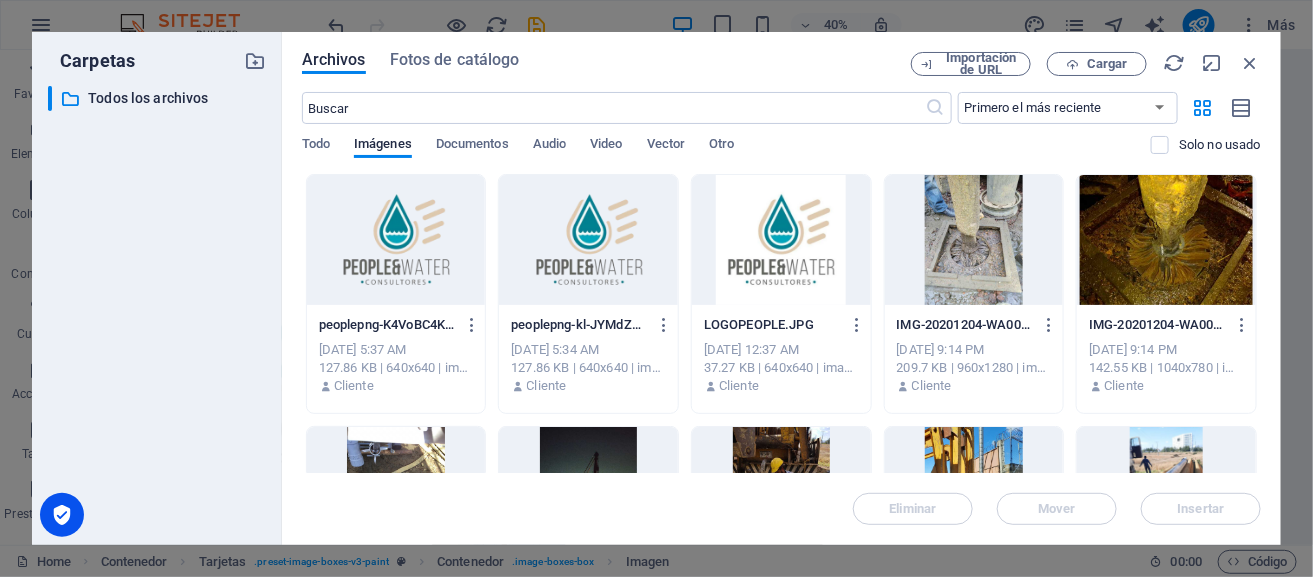 click at bounding box center (588, 240) 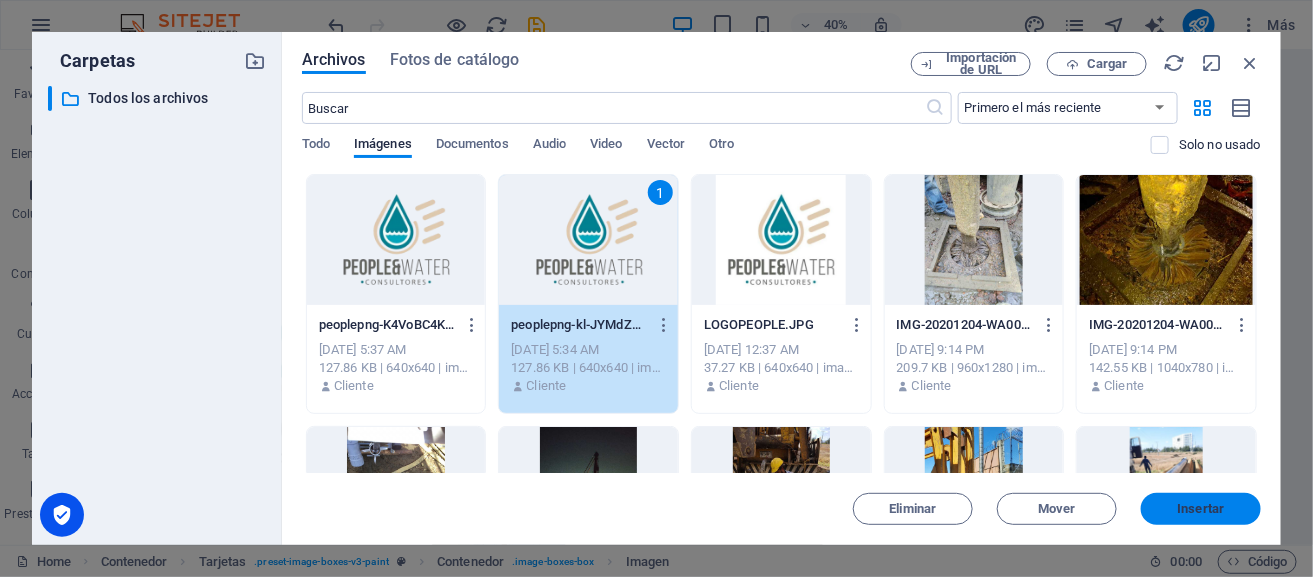 click on "Insertar" at bounding box center (1201, 509) 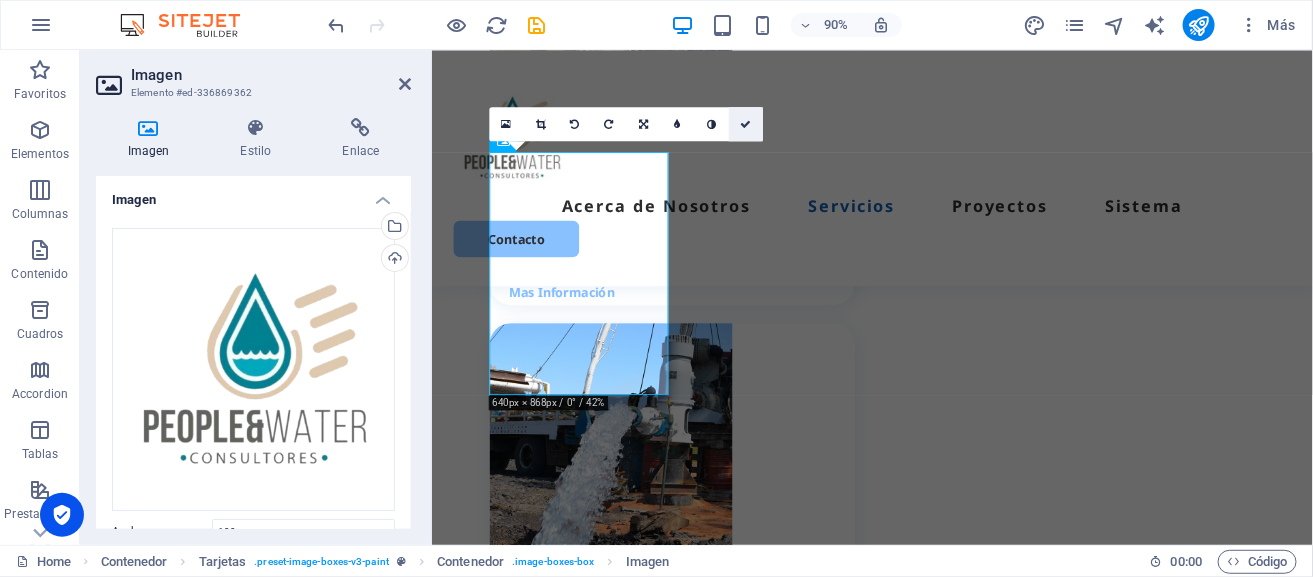 click at bounding box center [746, 123] 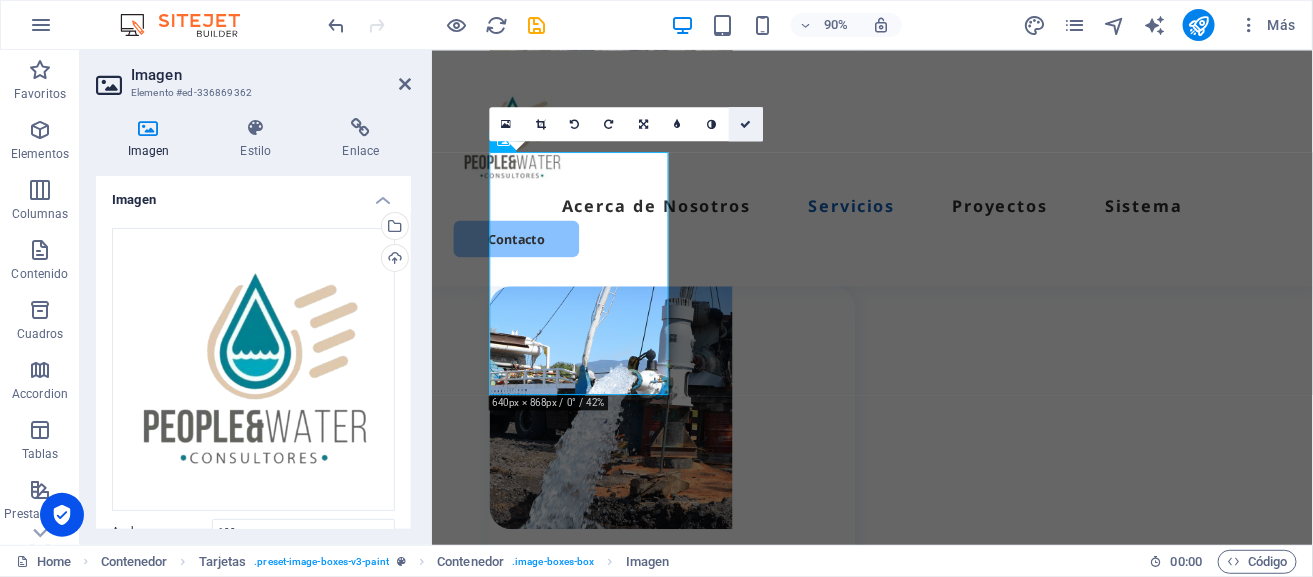 scroll, scrollTop: 2400, scrollLeft: 0, axis: vertical 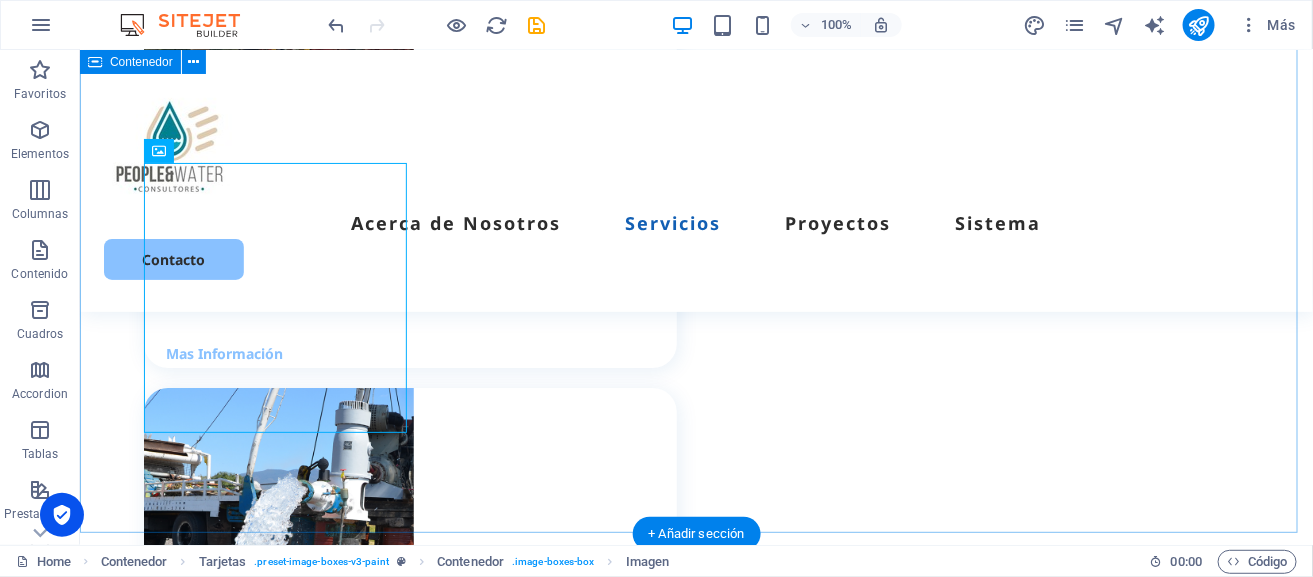click on "Nuestros Servicios Estos son algunos de los servicios que realizamos Perforaciones  y Equipamientos de Pozos Profundos de Agua Potable Mas Información Trabajos de Aforo, mantenimiento, Limpieza de Pozos de Agua. Mas Información .fa-secondary{opacity:.4} Trabajos de Planta de Tratamiento y limpieza de la misma. Mas Información .fa-secondary{opacity:.4} Asesoría y adquisición de derechos de agua. Mas Información Gestión de Permisos, concesiones de pozos (Manantiales, zona Federal, etc.) Mas Información .fa-secondary{opacity:.4} Regularización de cobros ante CNA. Mas Información" at bounding box center (695, 1204) 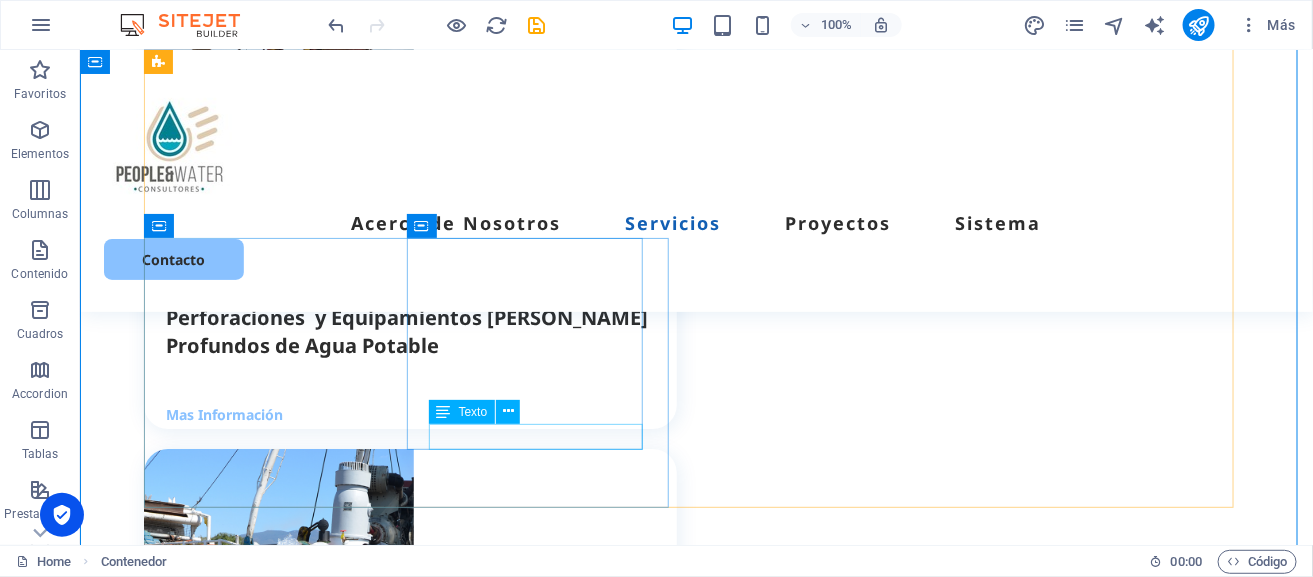 scroll, scrollTop: 2300, scrollLeft: 0, axis: vertical 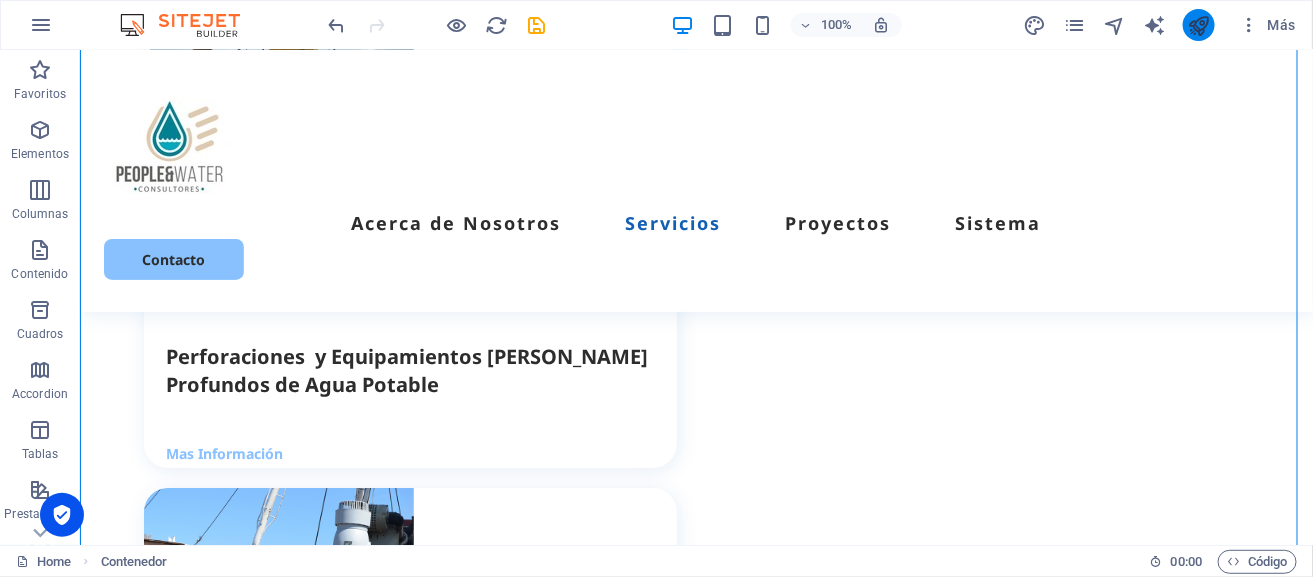 click at bounding box center (1199, 25) 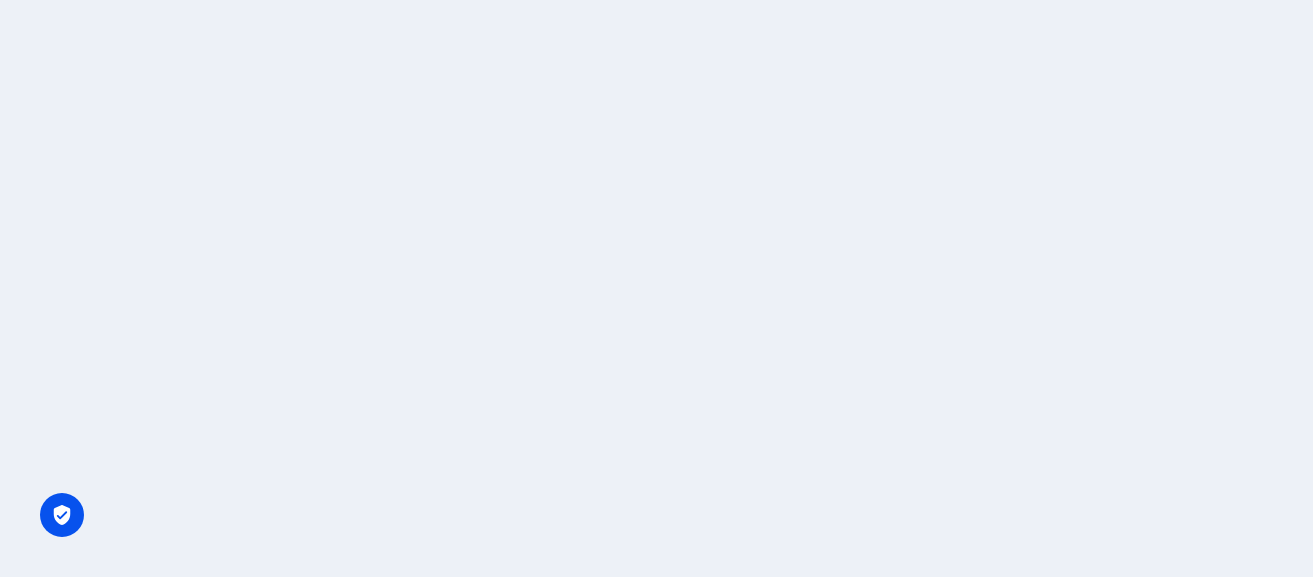 scroll, scrollTop: 0, scrollLeft: 0, axis: both 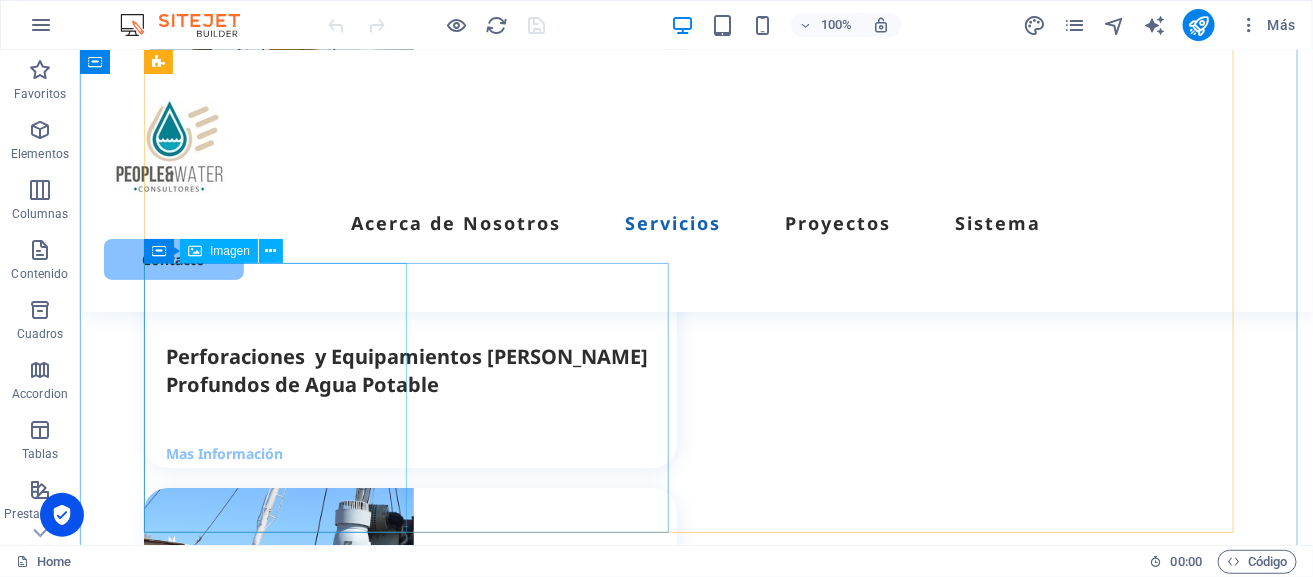 click at bounding box center (409, 1960) 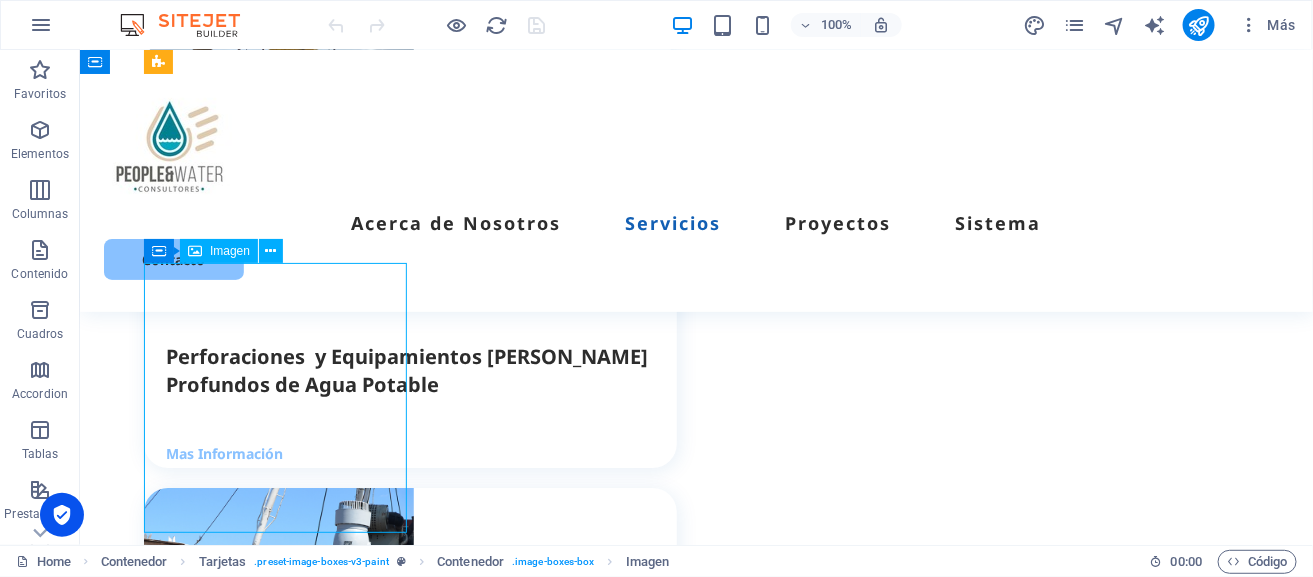 click at bounding box center (409, 1960) 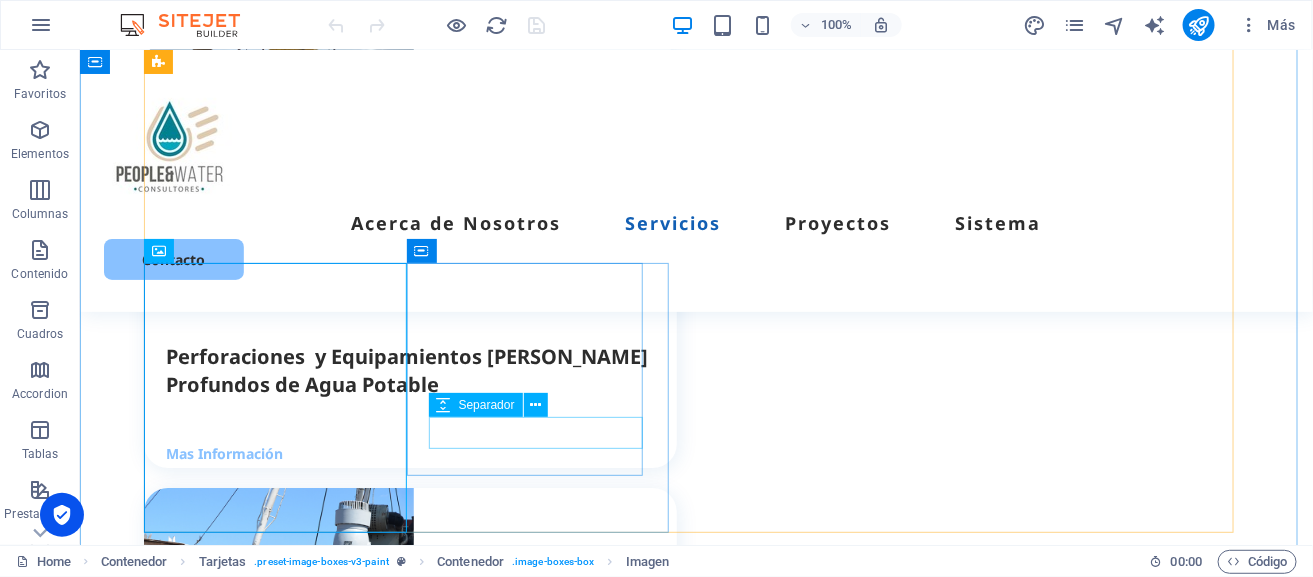 click on "Separador" at bounding box center [487, 405] 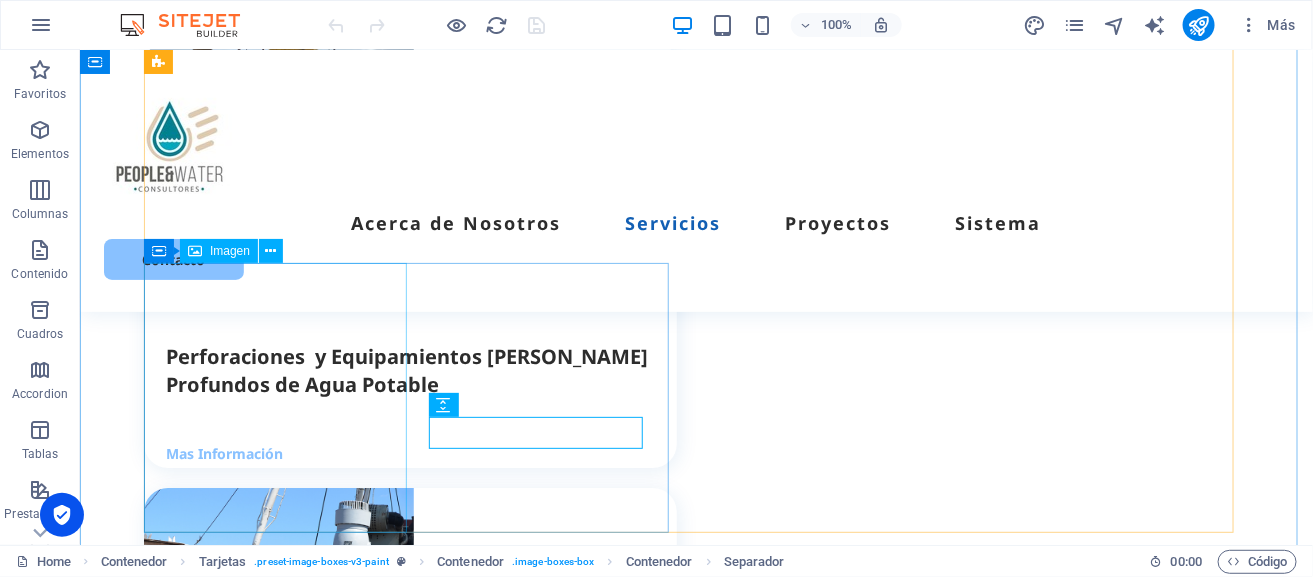 click at bounding box center (409, 1960) 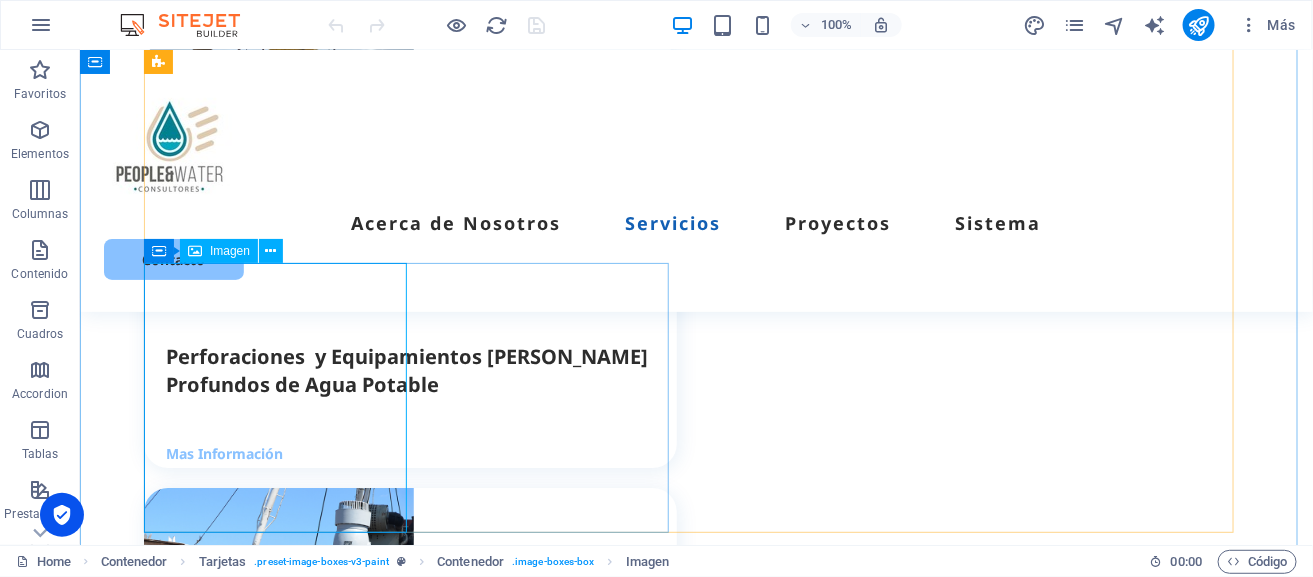 click on "Imagen" at bounding box center (230, 251) 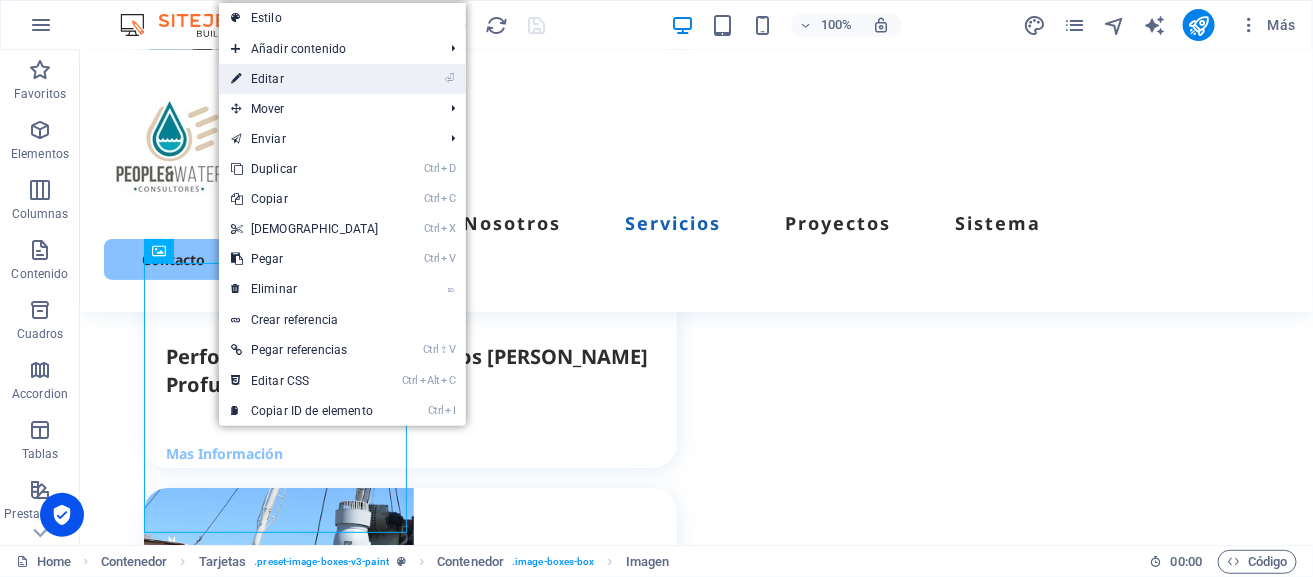 click on "⏎  Editar" at bounding box center [305, 79] 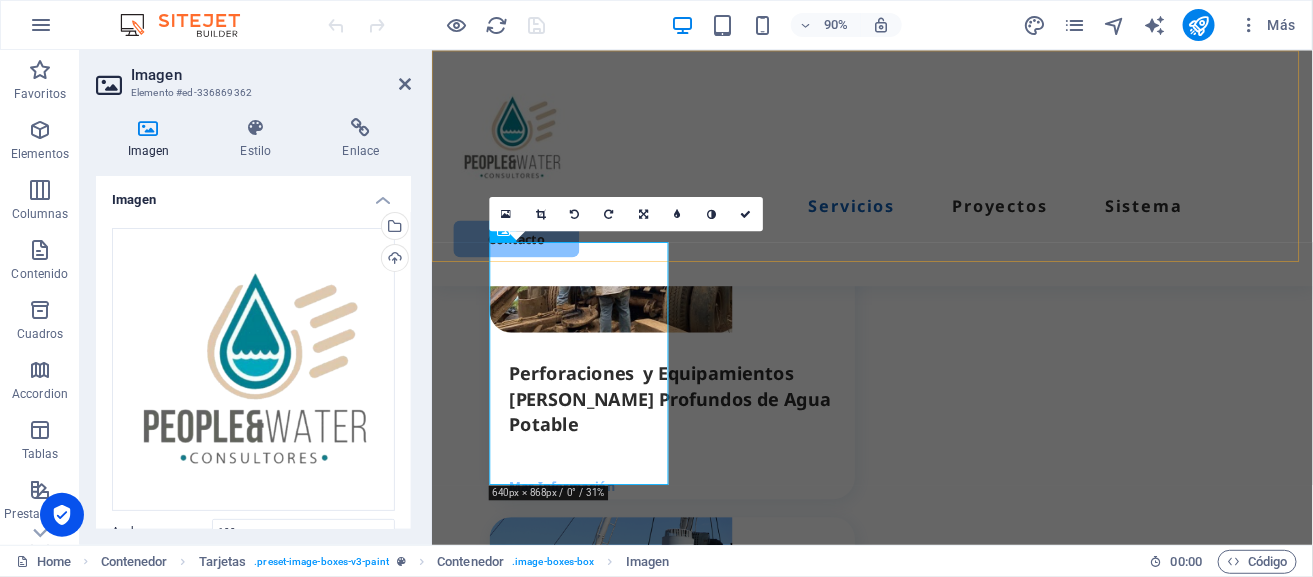 scroll, scrollTop: 2416, scrollLeft: 0, axis: vertical 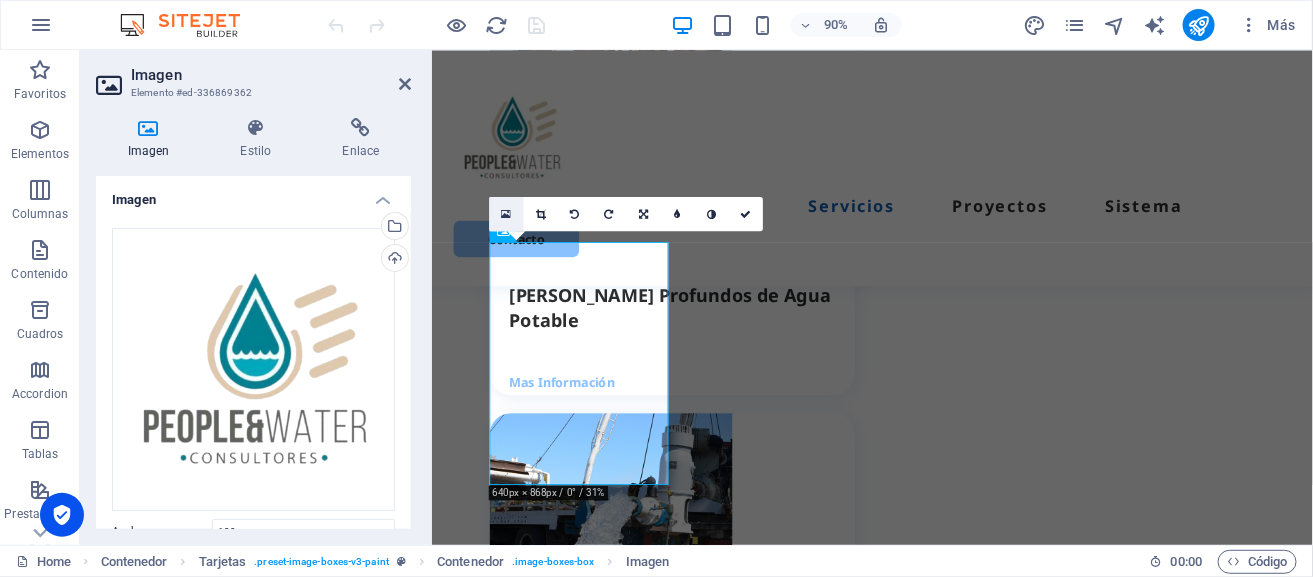 click at bounding box center [507, 213] 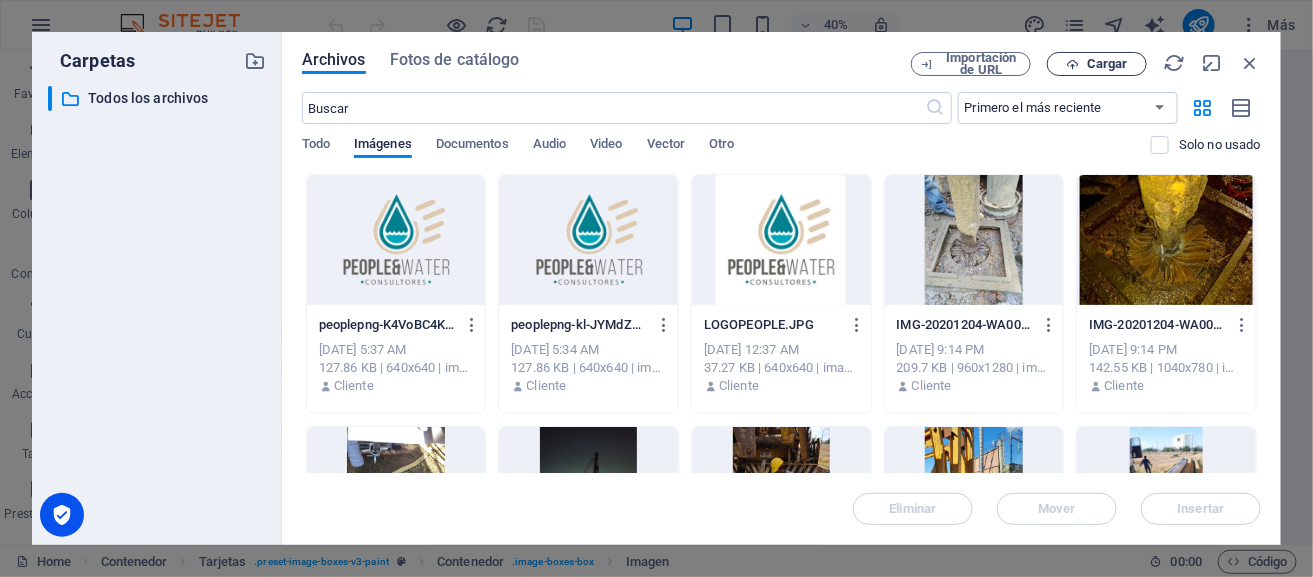 click on "Cargar" at bounding box center [1107, 64] 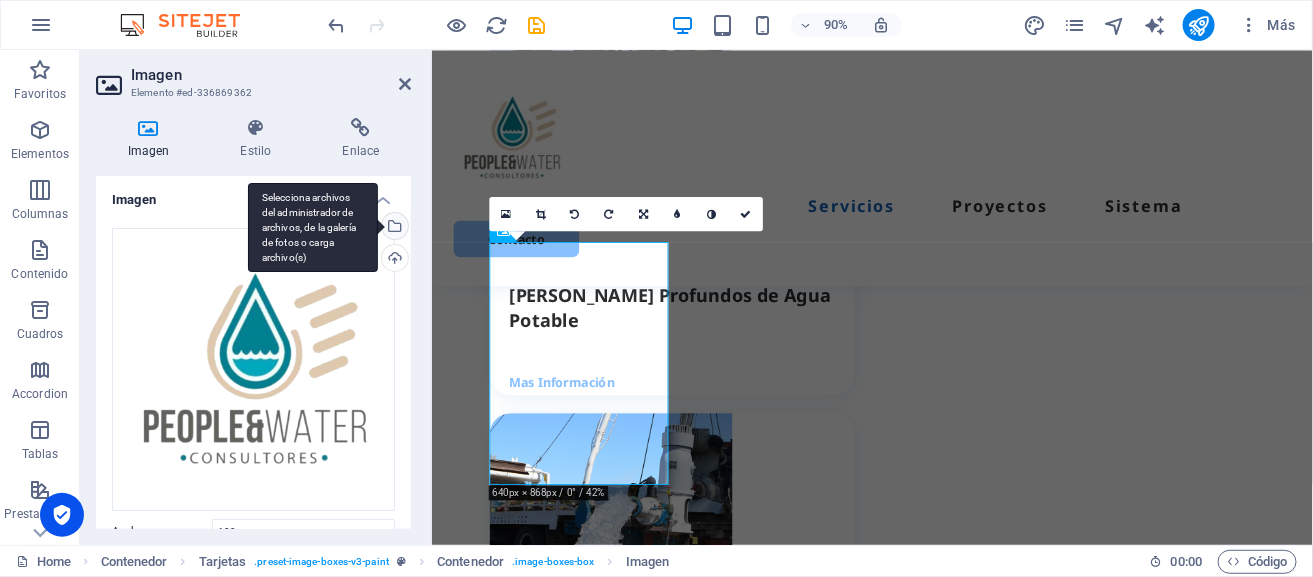 click on "Selecciona archivos del administrador de archivos, de la galería de fotos o carga archivo(s)" at bounding box center [313, 228] 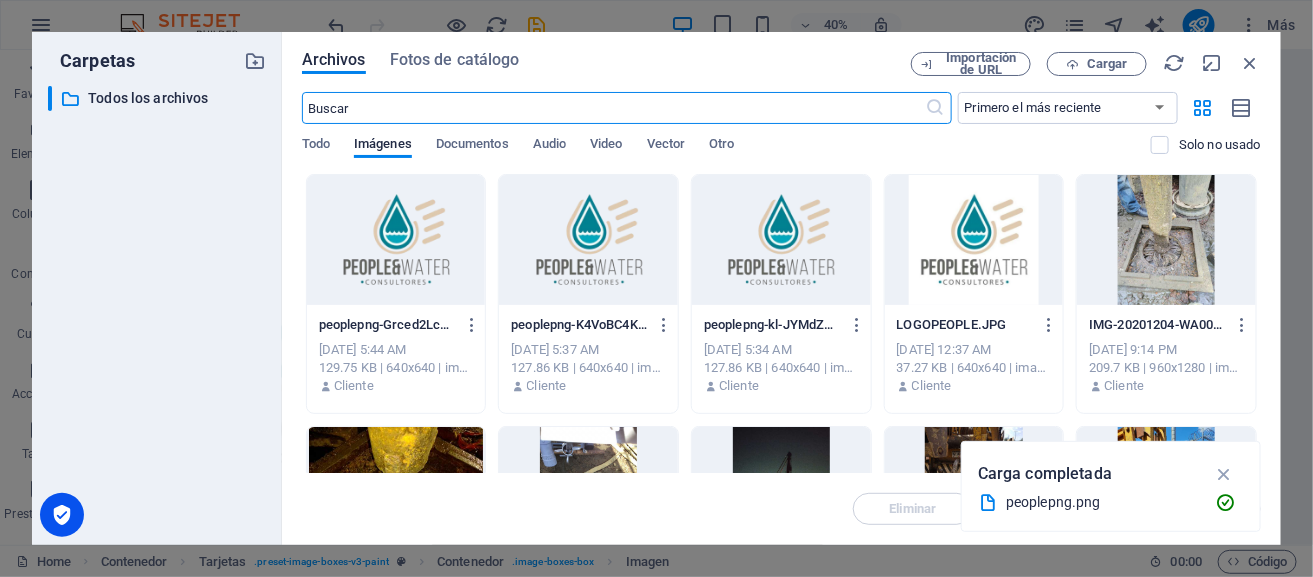 click at bounding box center (396, 240) 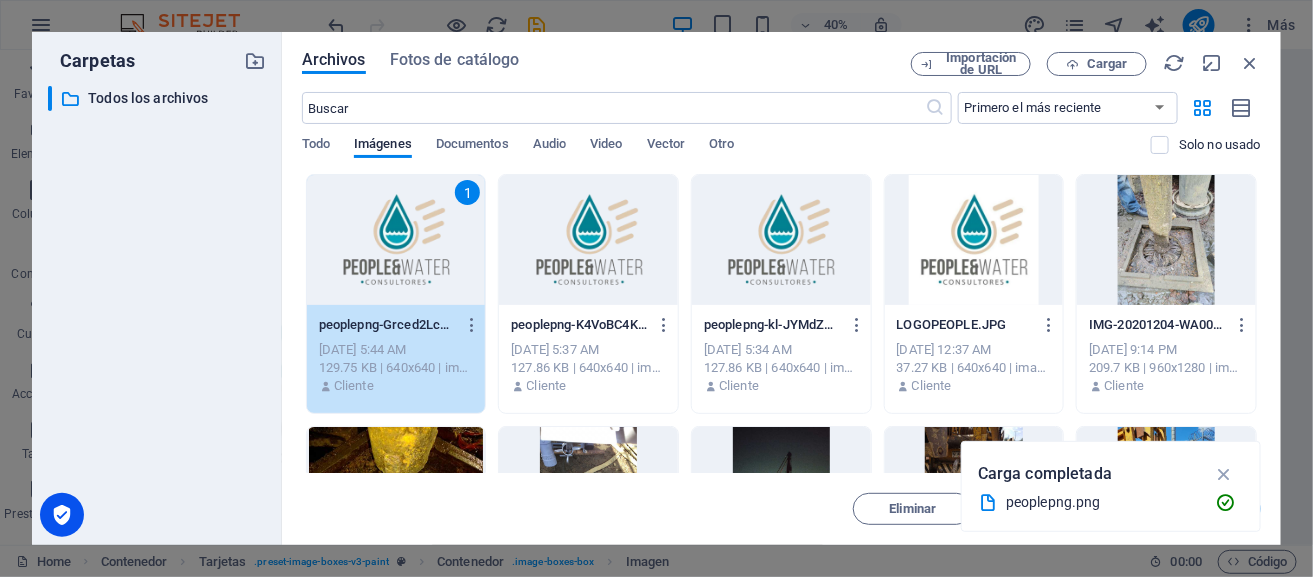 click at bounding box center (1224, 474) 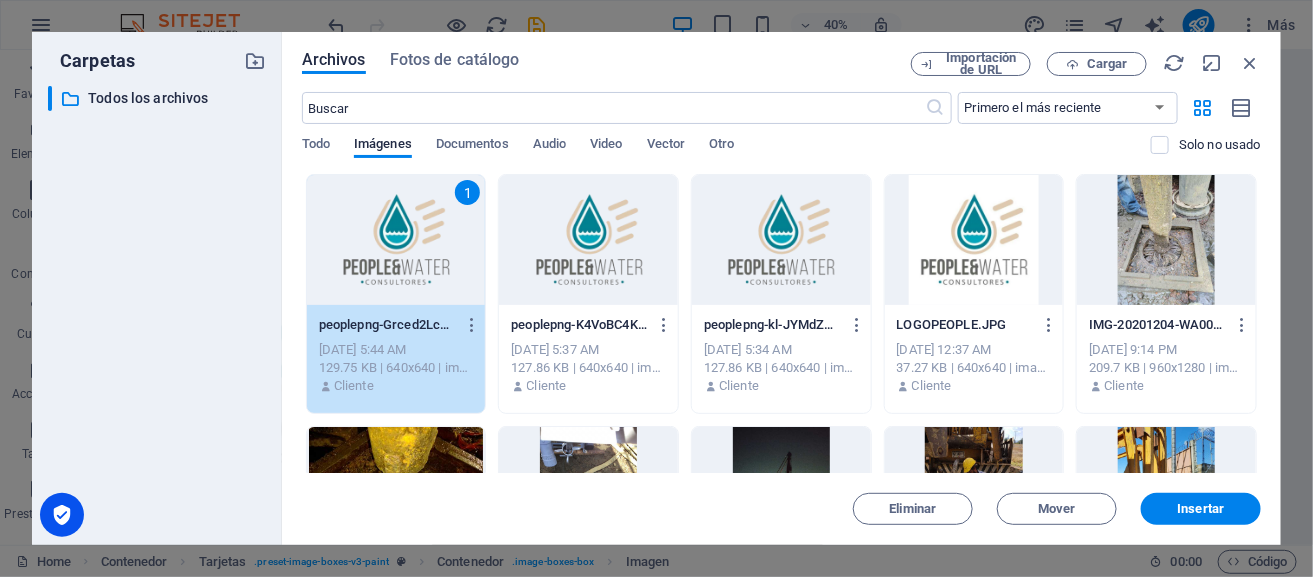 click at bounding box center (781, 240) 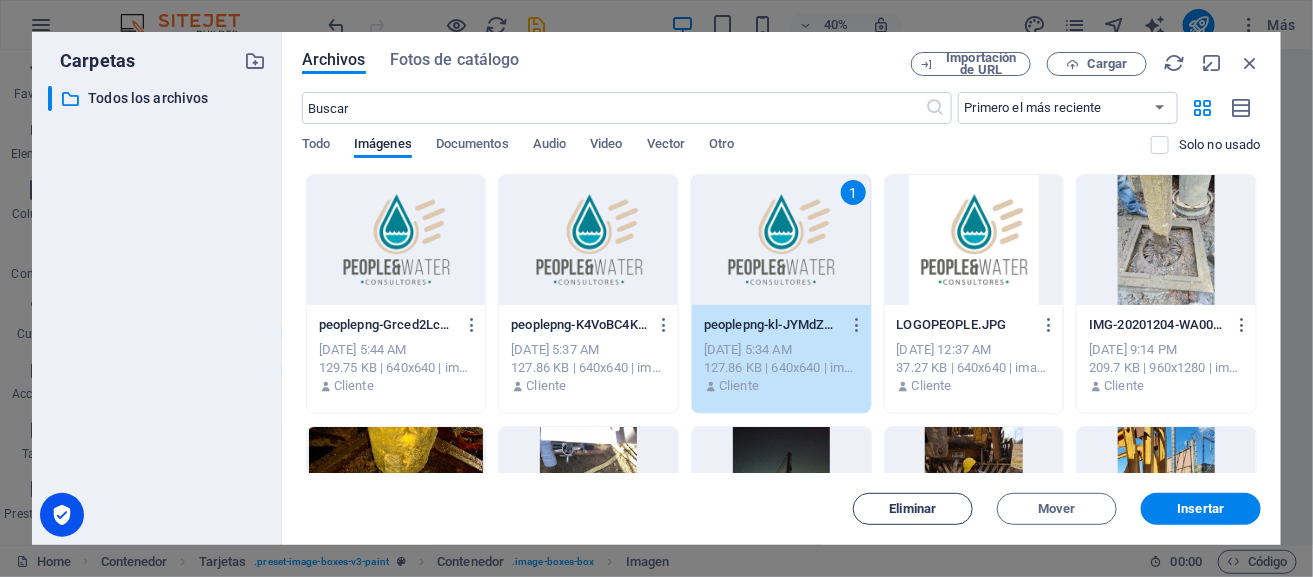 click on "Eliminar" at bounding box center [913, 509] 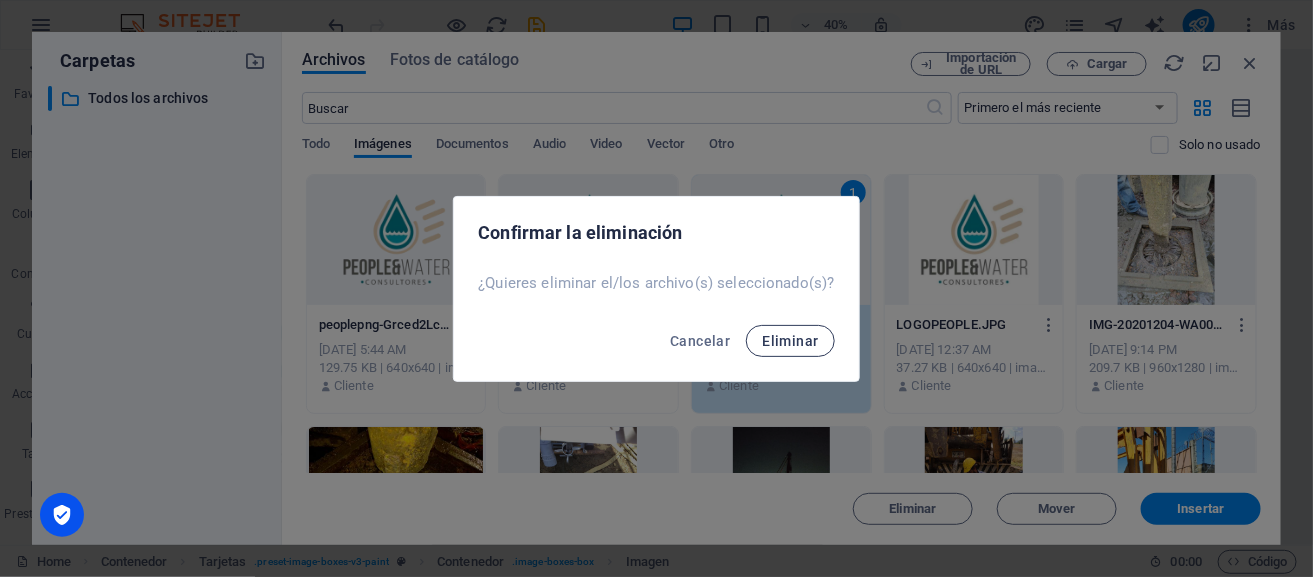 click on "Eliminar" at bounding box center [790, 341] 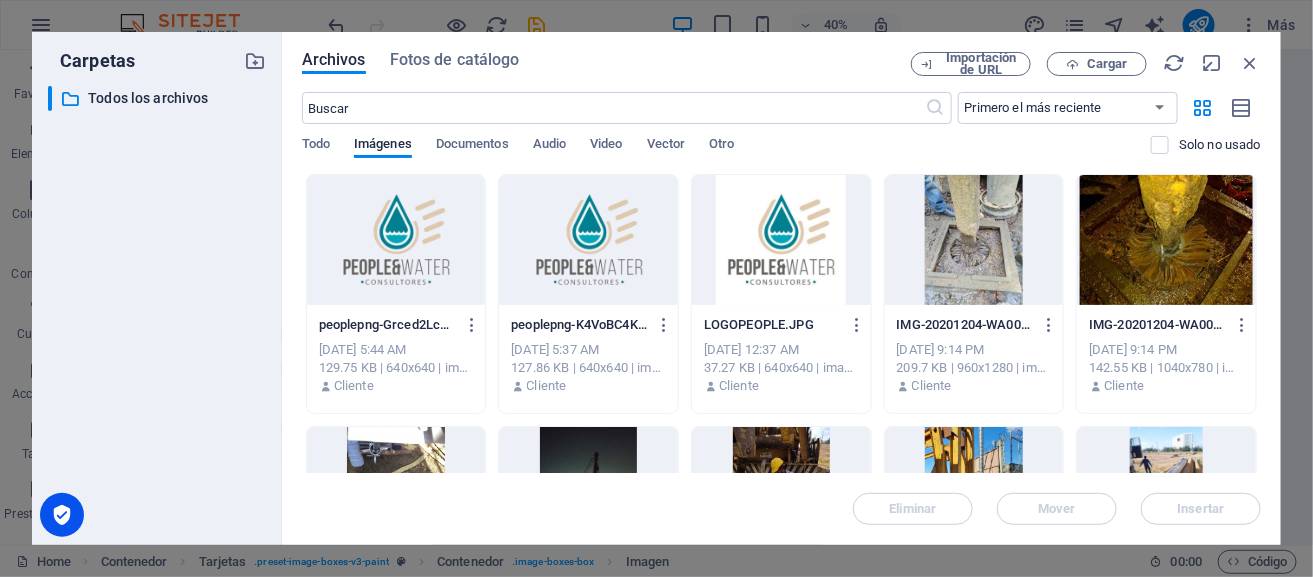 click at bounding box center (588, 240) 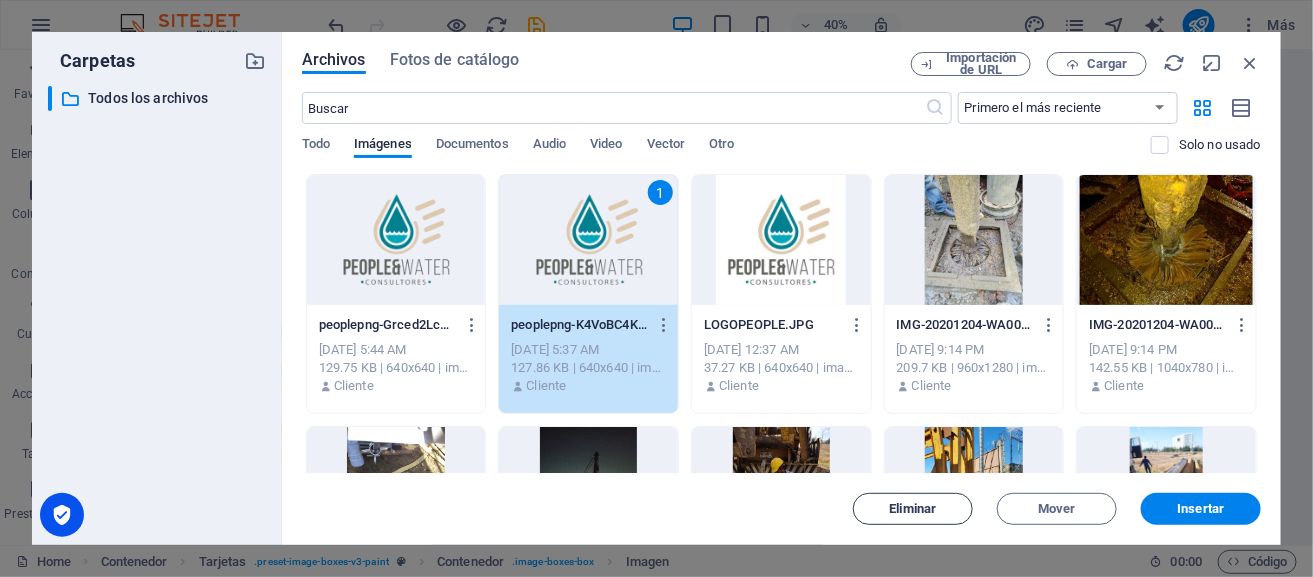 click on "Eliminar" at bounding box center [913, 509] 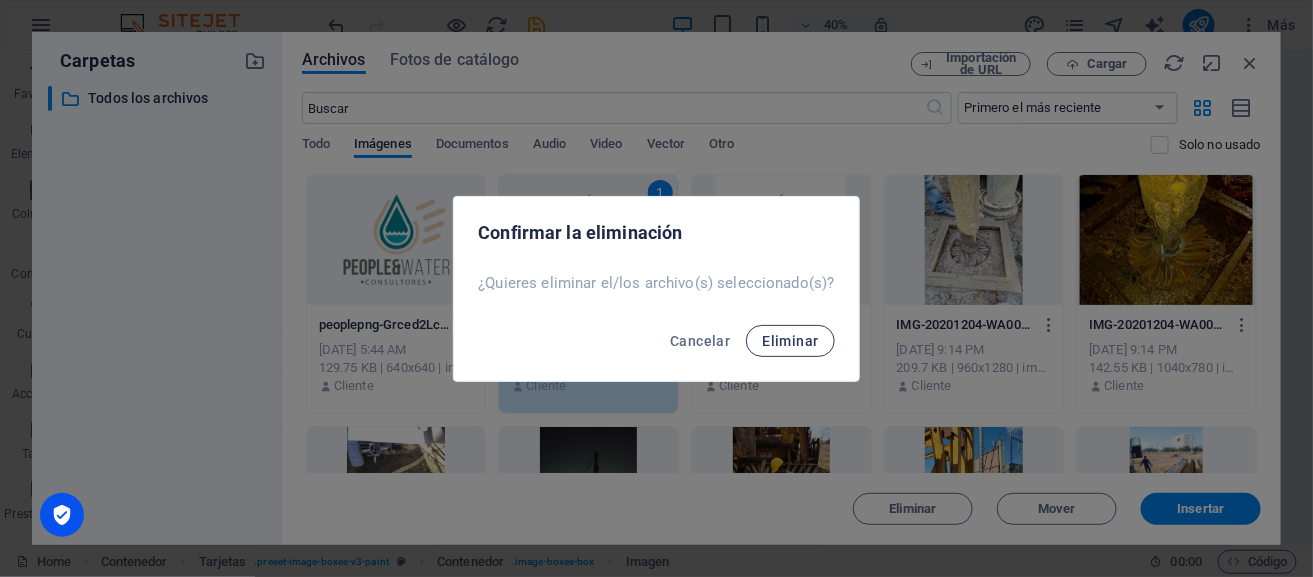 click on "Eliminar" at bounding box center (790, 341) 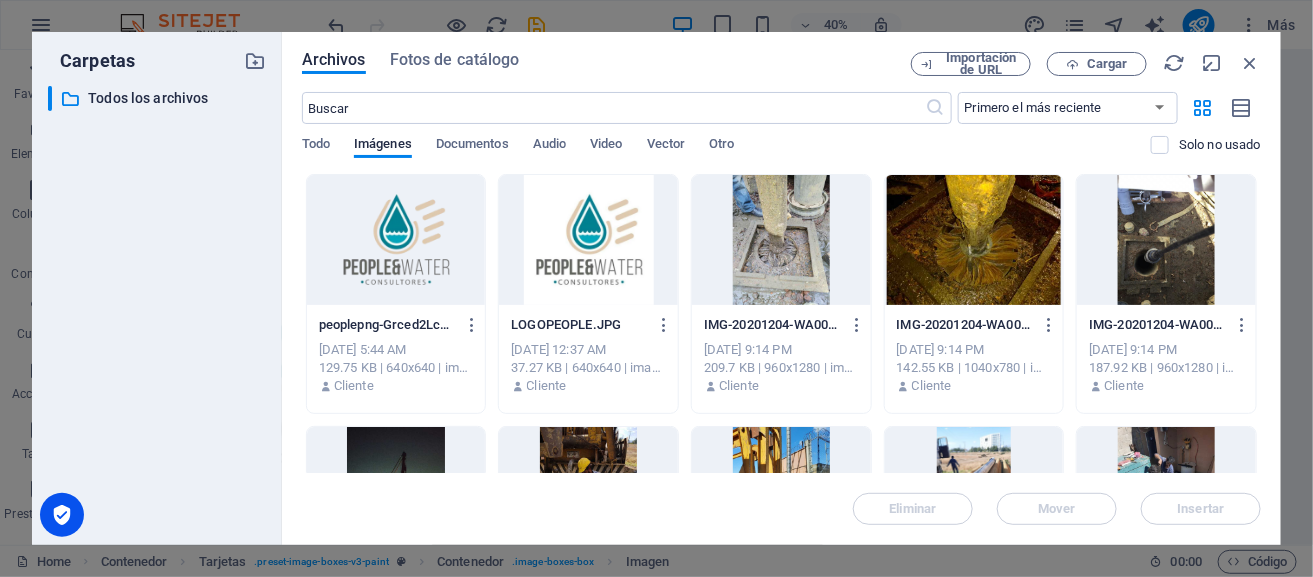 click at bounding box center [396, 240] 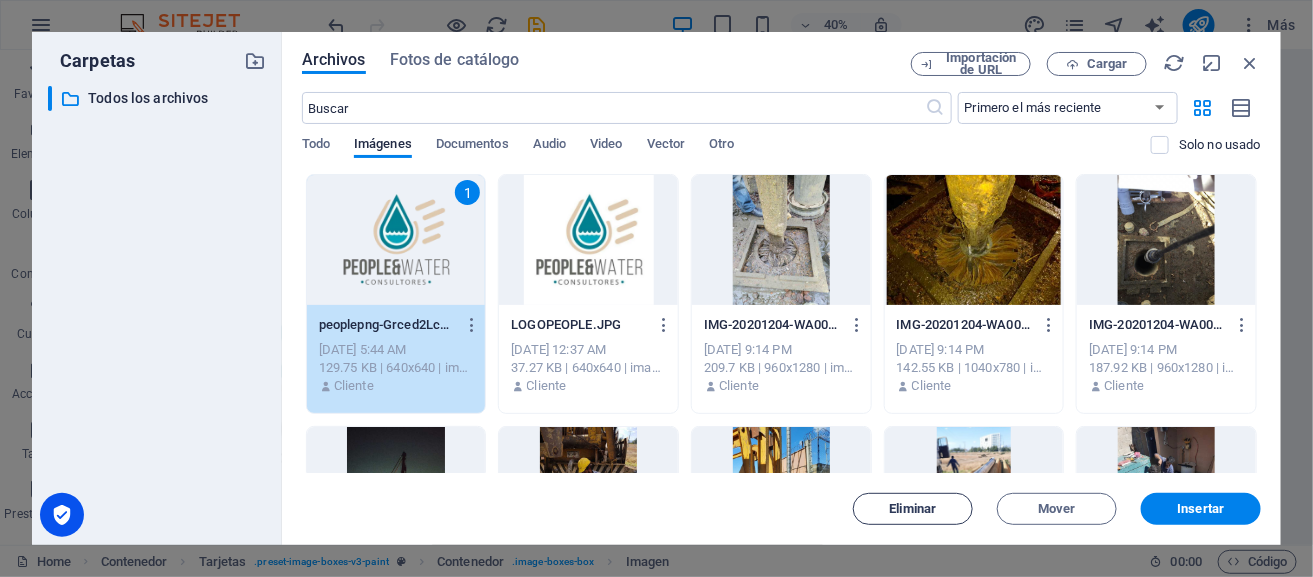click on "Eliminar" at bounding box center (913, 509) 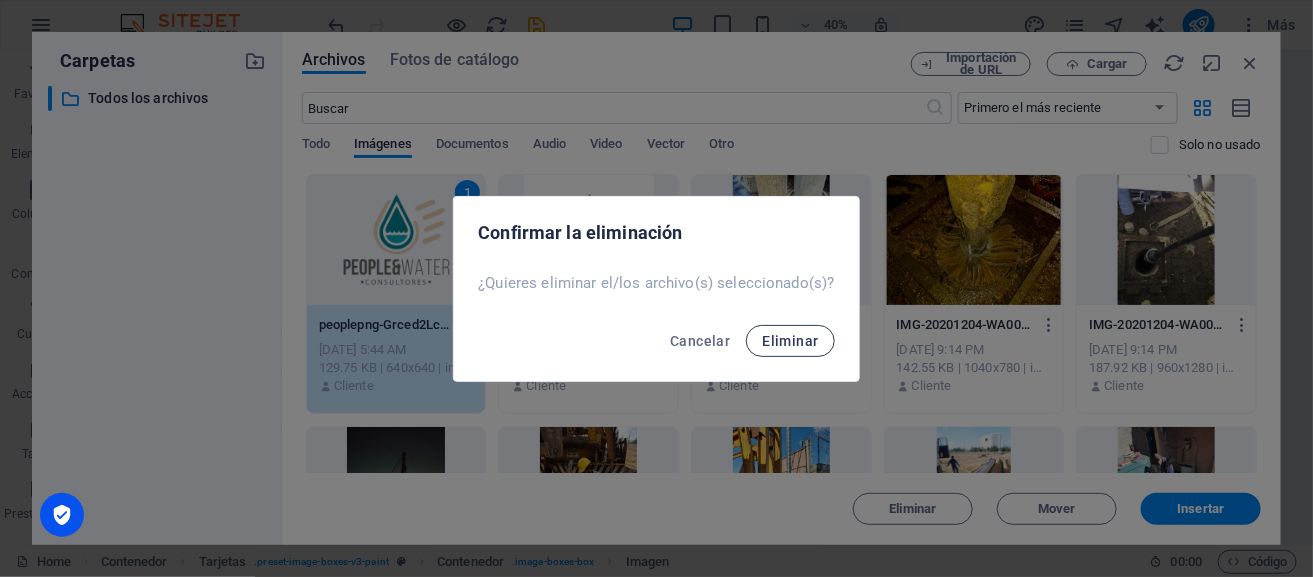 click on "Eliminar" at bounding box center (790, 341) 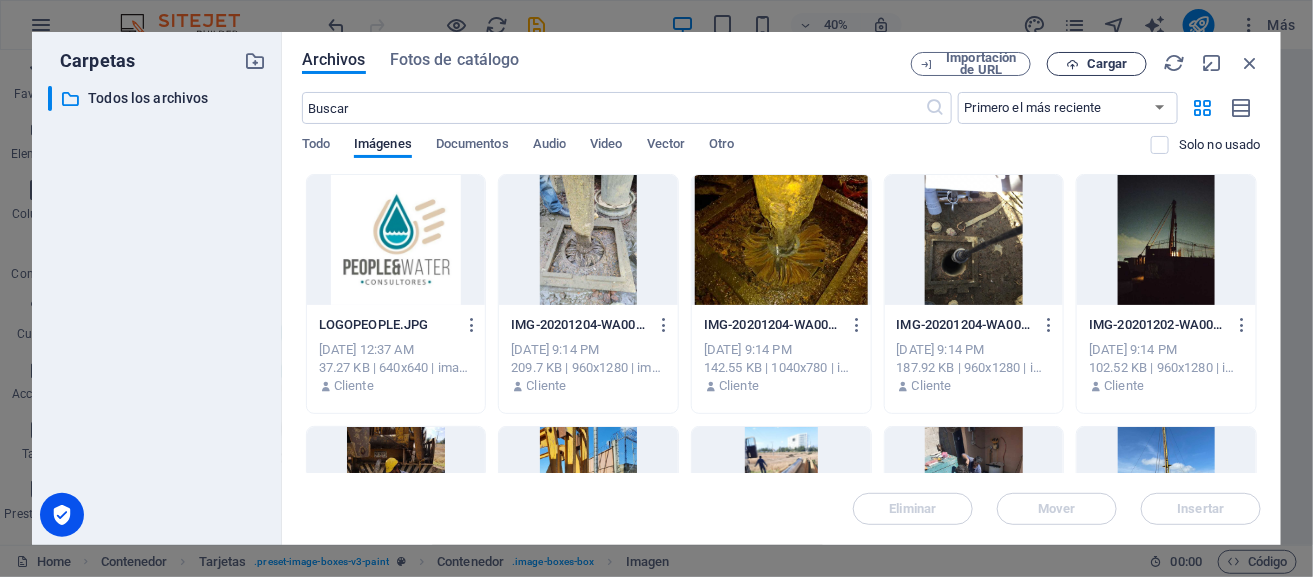 click on "Cargar" at bounding box center [1107, 64] 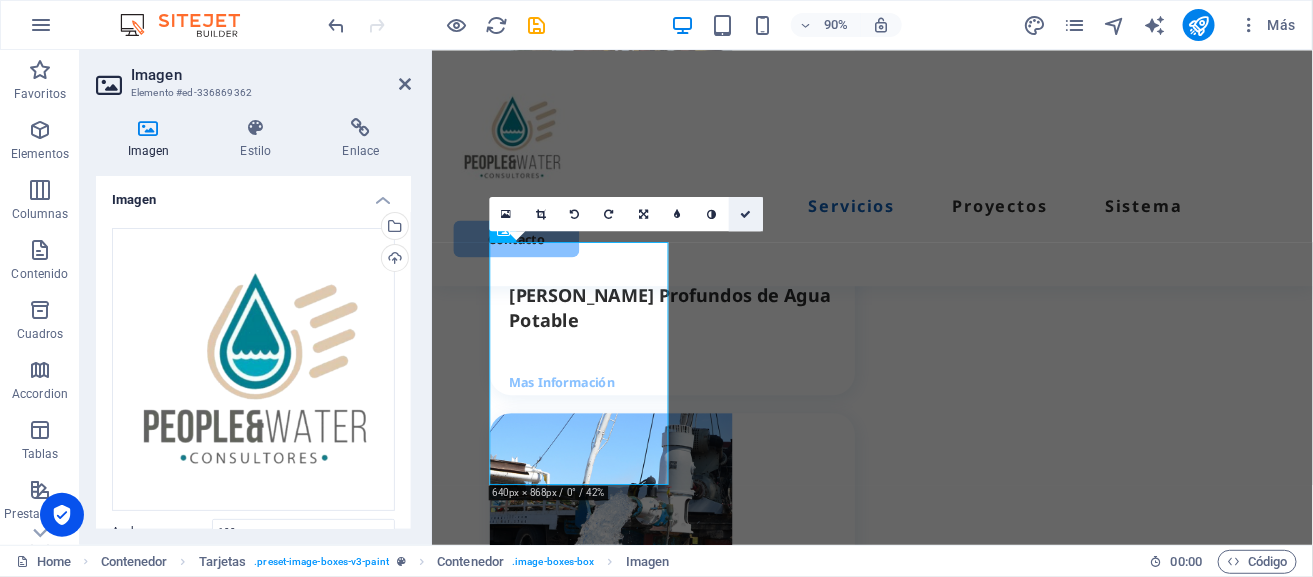 click at bounding box center (746, 213) 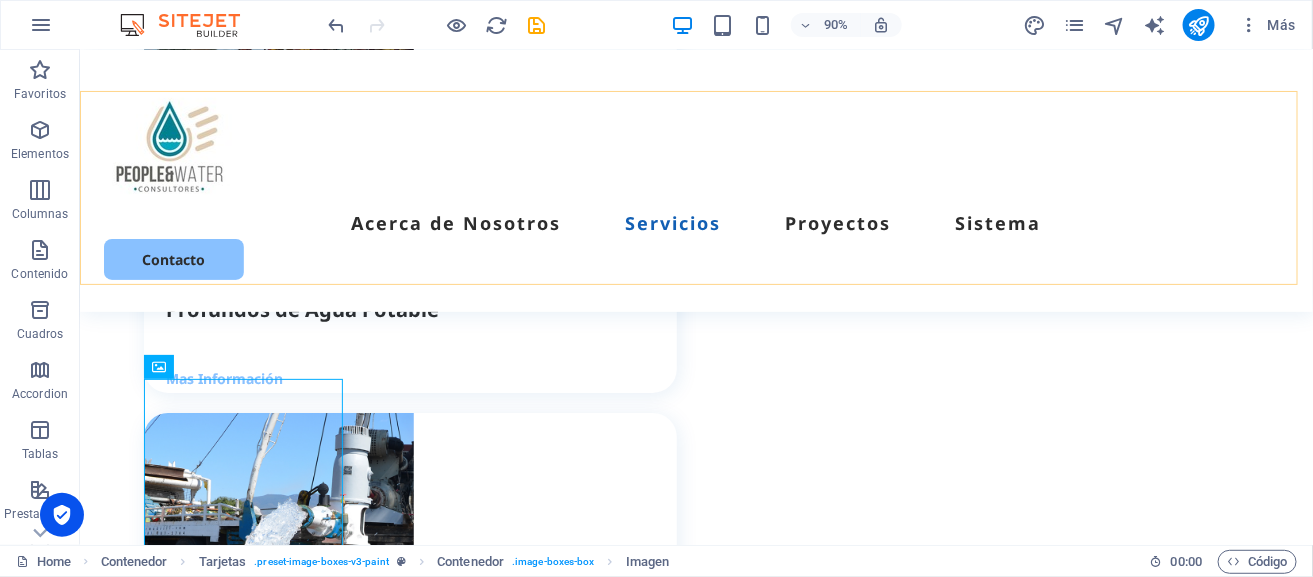 scroll, scrollTop: 2300, scrollLeft: 0, axis: vertical 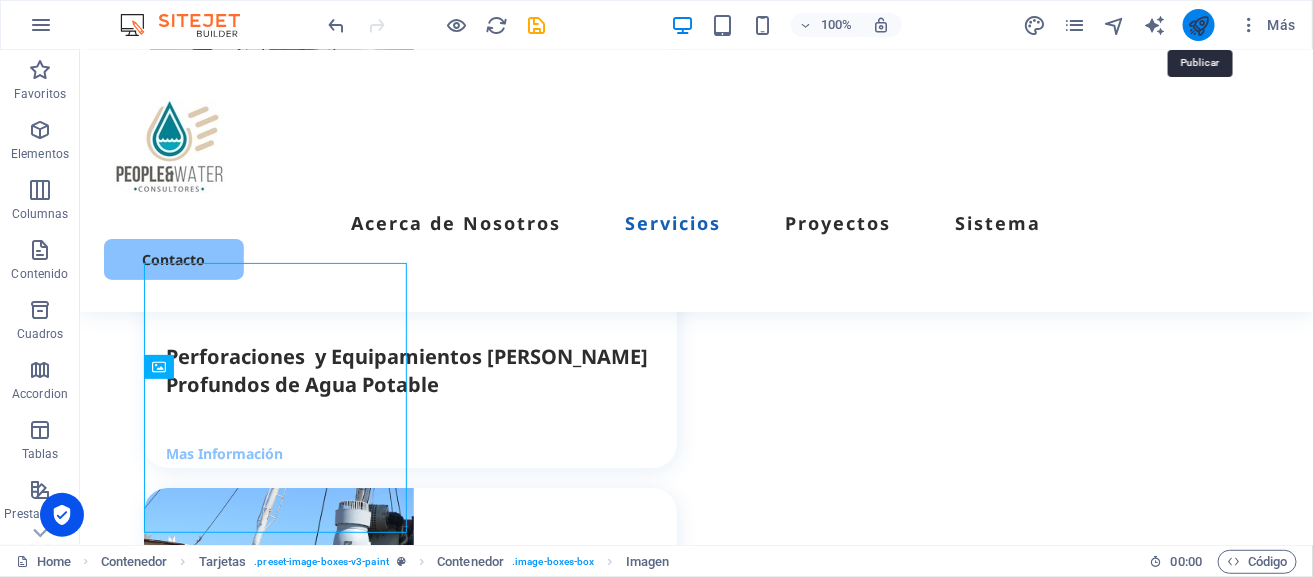 click at bounding box center [1199, 25] 